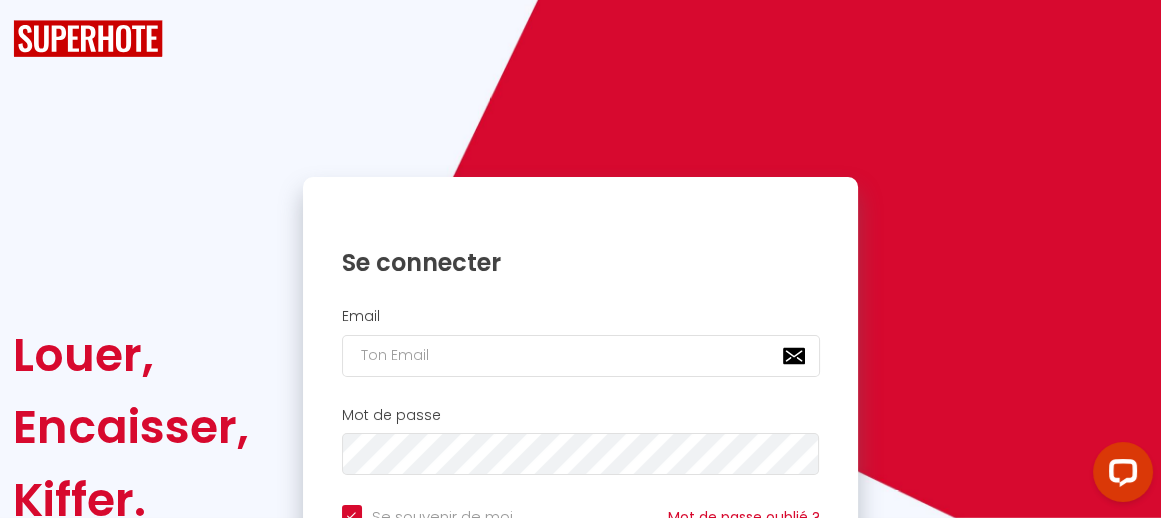 scroll, scrollTop: 118, scrollLeft: 0, axis: vertical 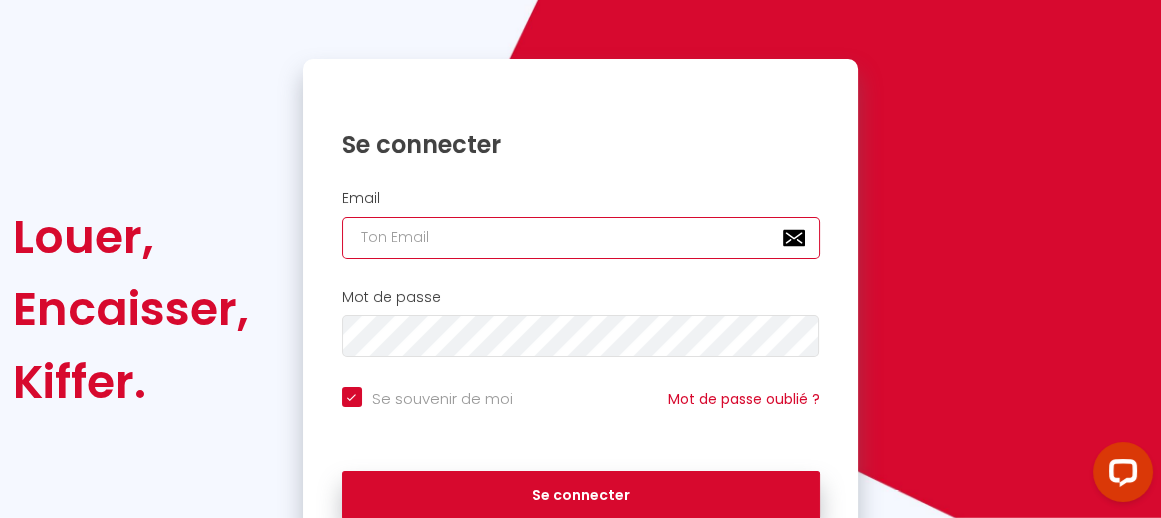 click at bounding box center (581, 238) 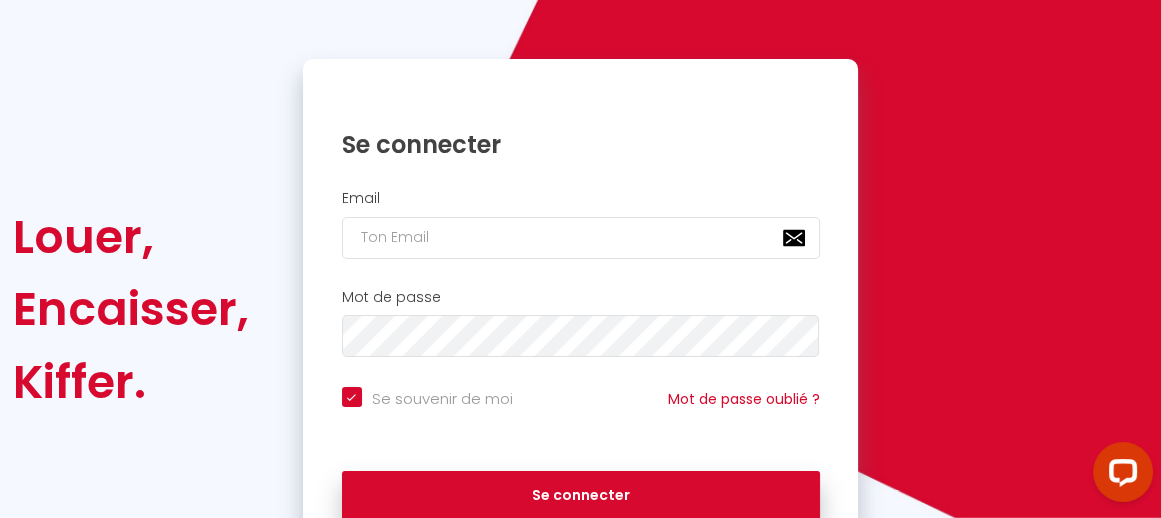 click on "Se souvenir de moi   Mot de passe oublié ?" at bounding box center (580, 414) 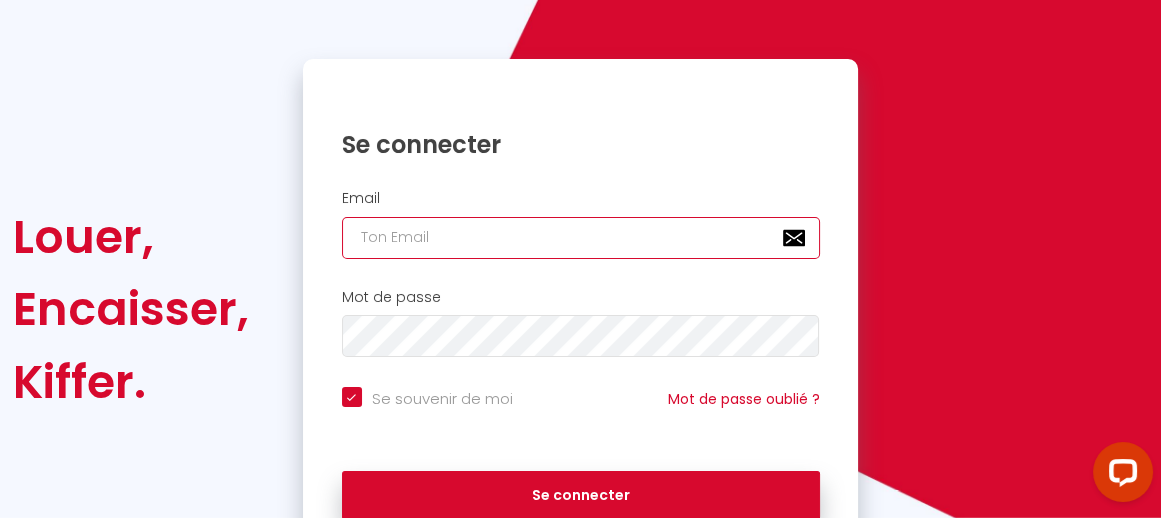 click at bounding box center (581, 238) 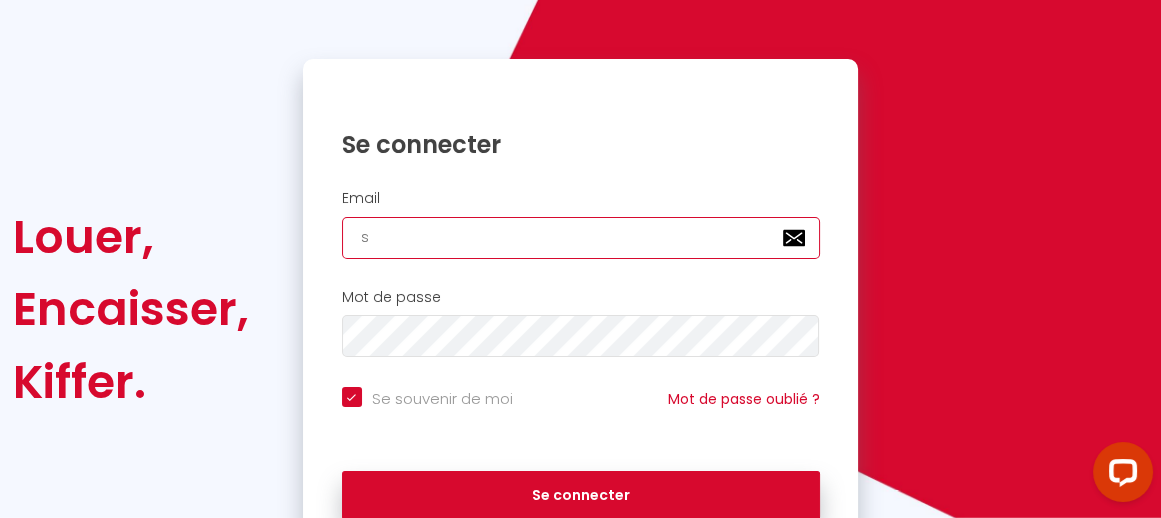 checkbox on "true" 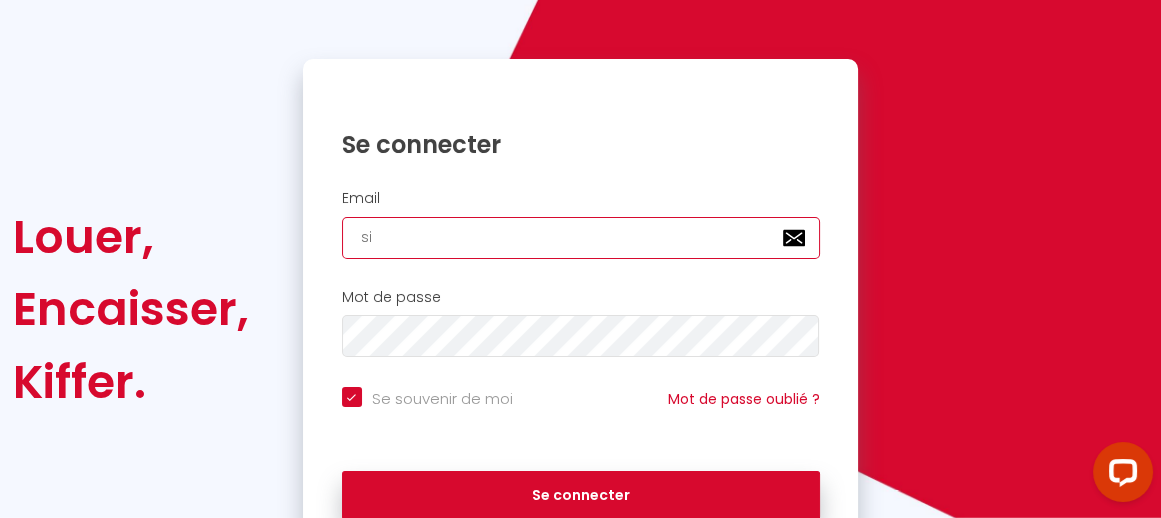 type on "sic" 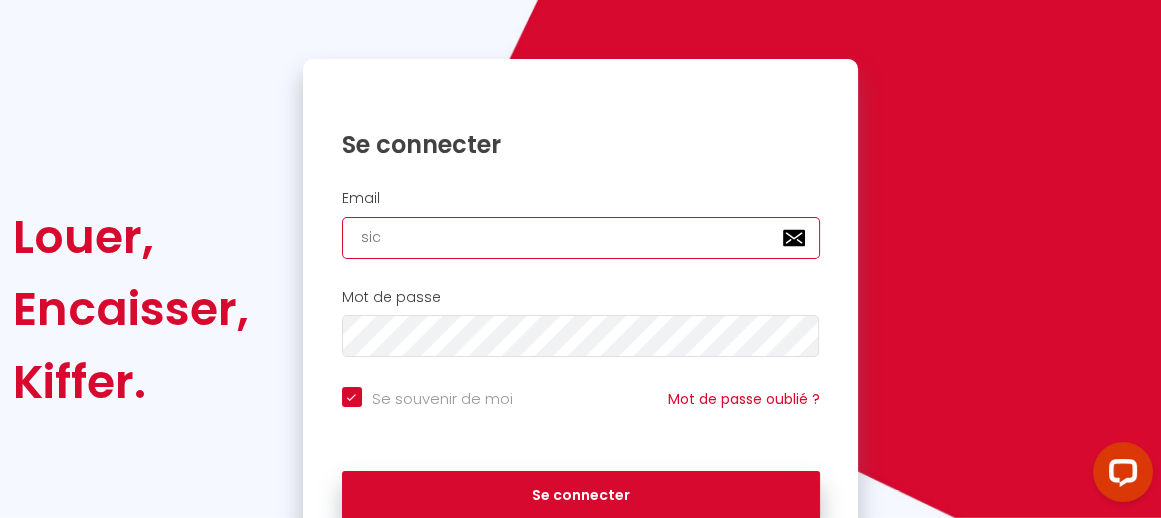 checkbox on "true" 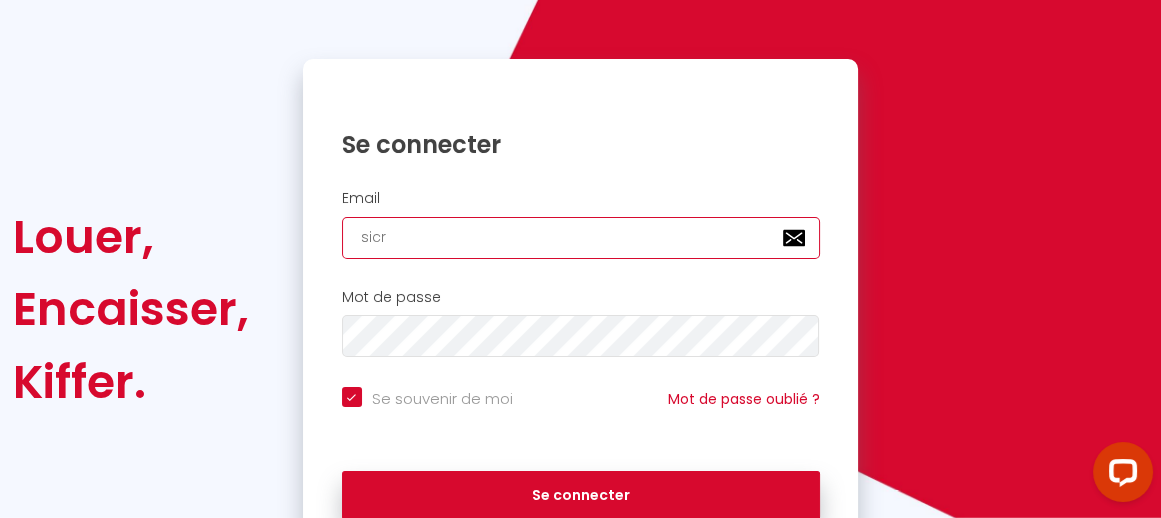 type on "sicre" 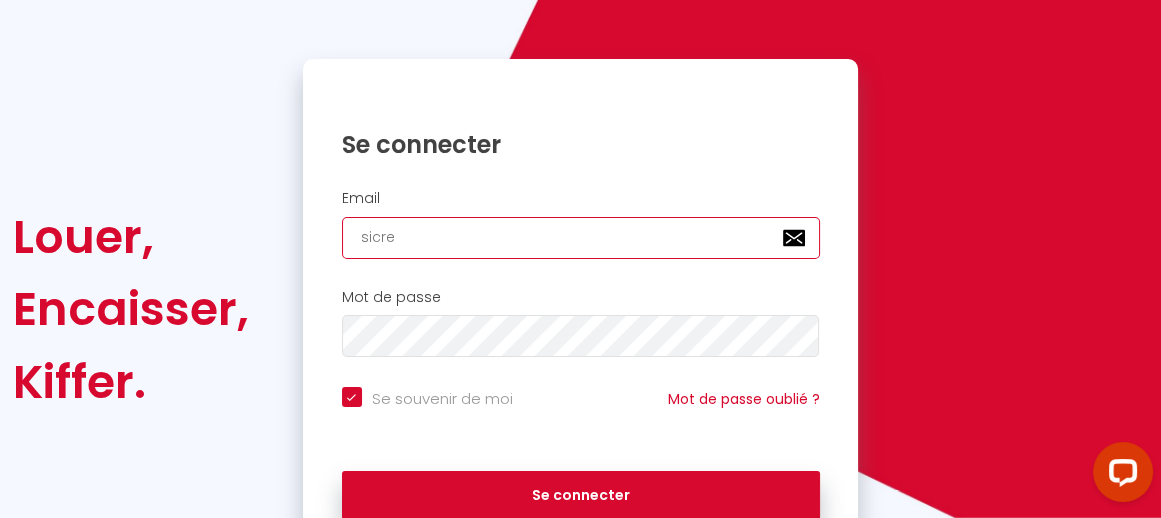 type on "sicre0" 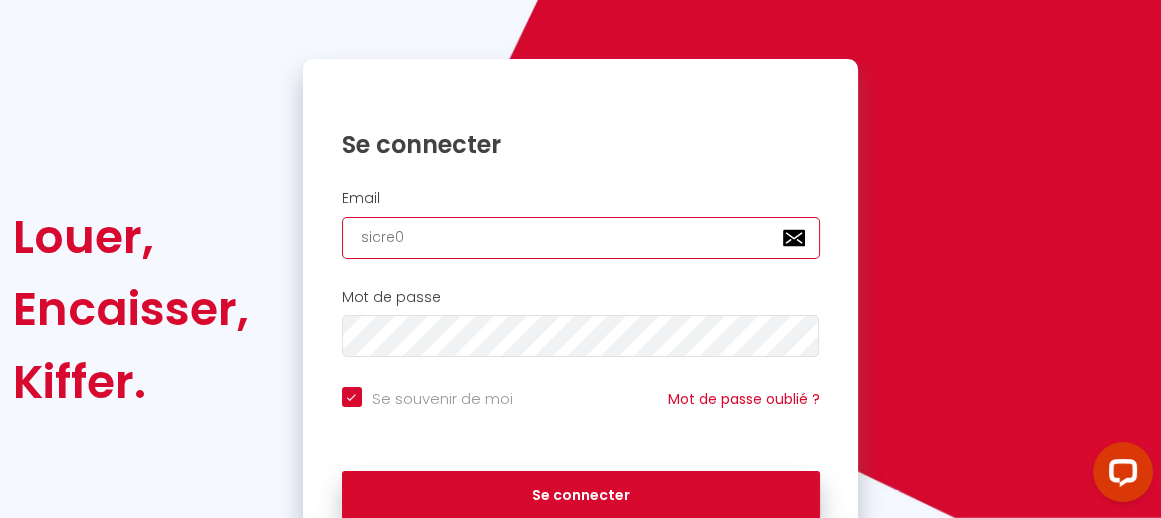 checkbox on "true" 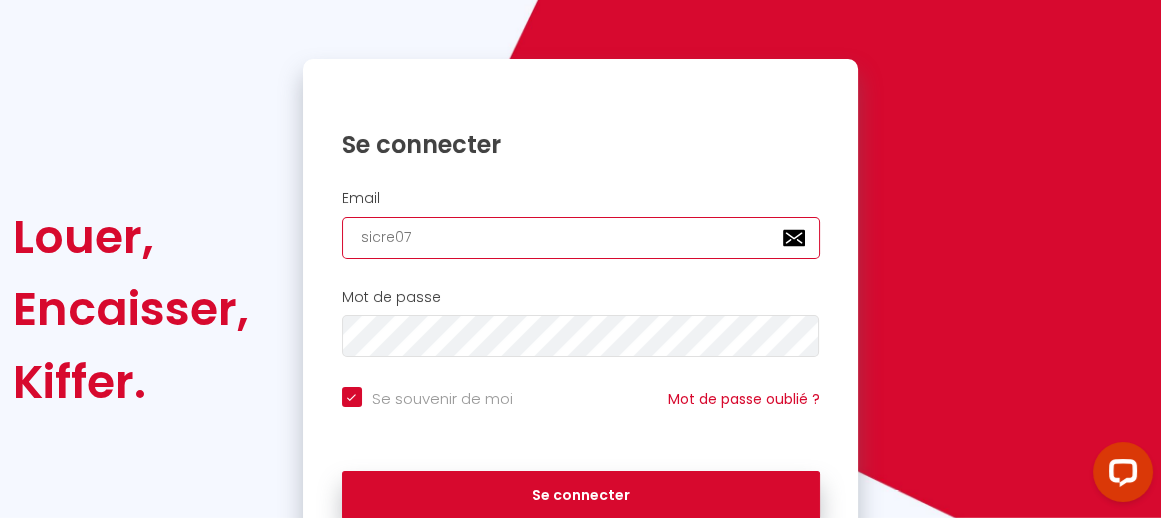 checkbox on "true" 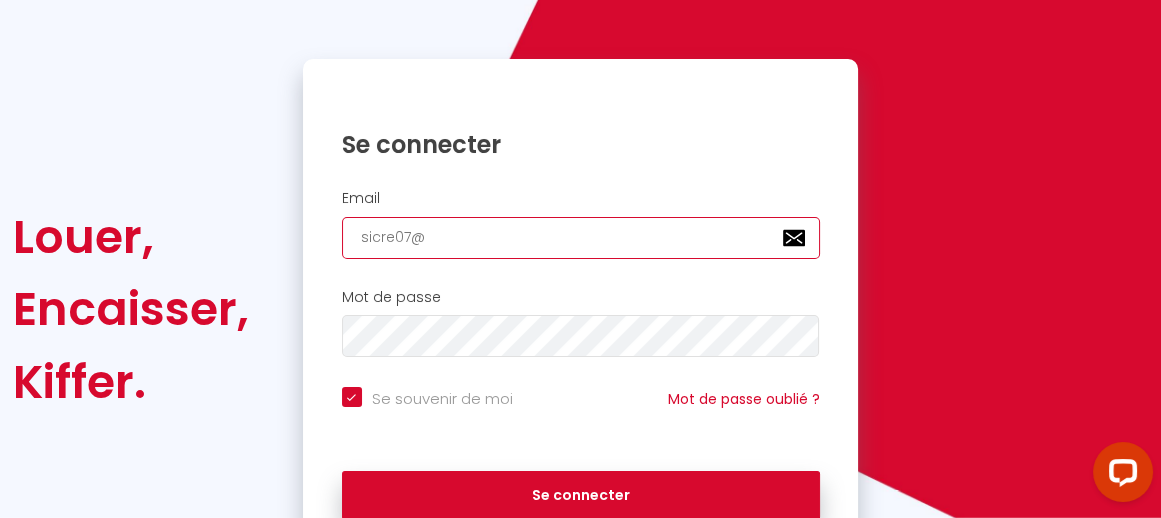 checkbox on "true" 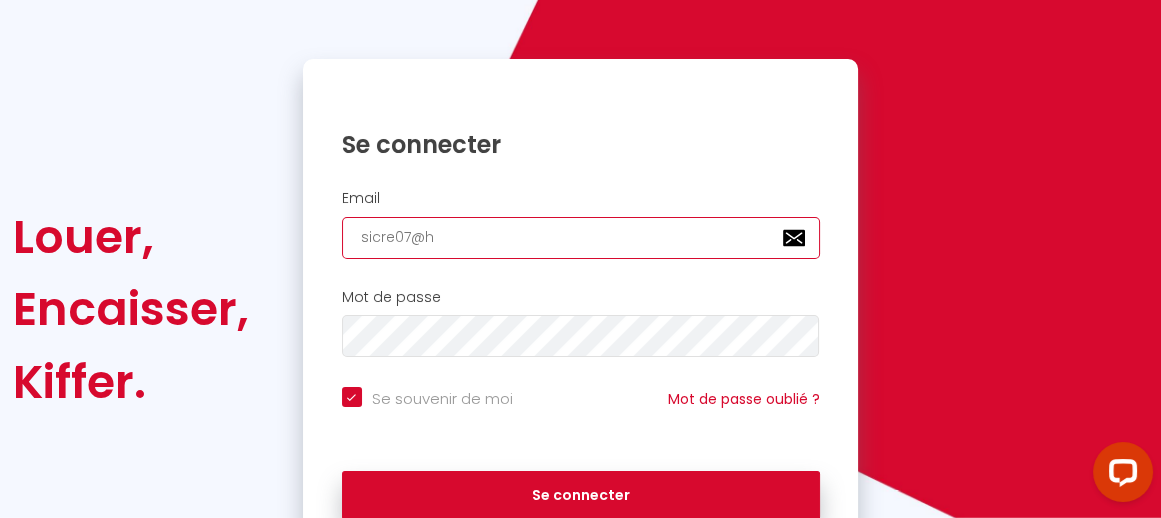 checkbox on "true" 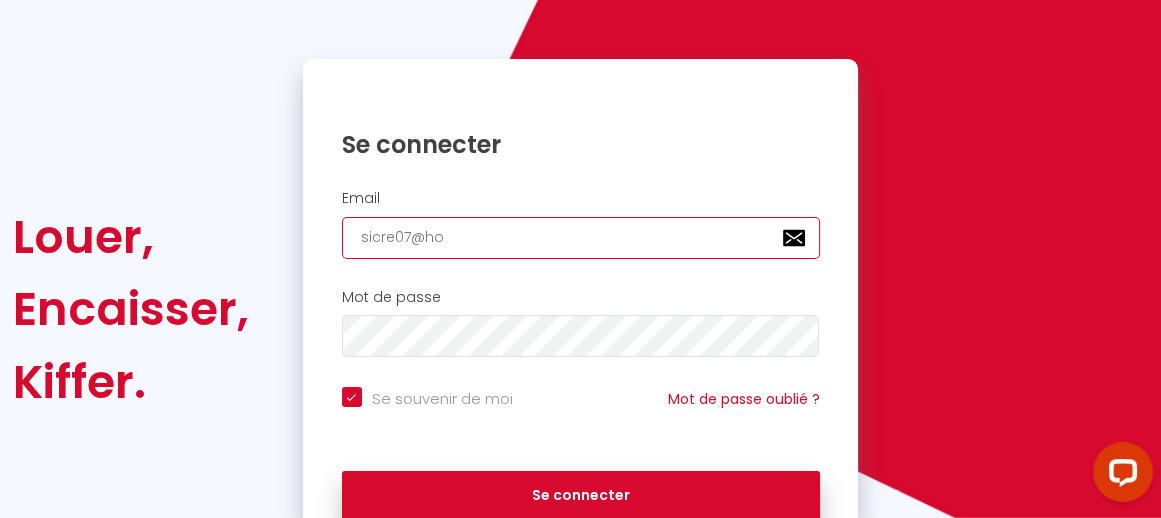 checkbox on "true" 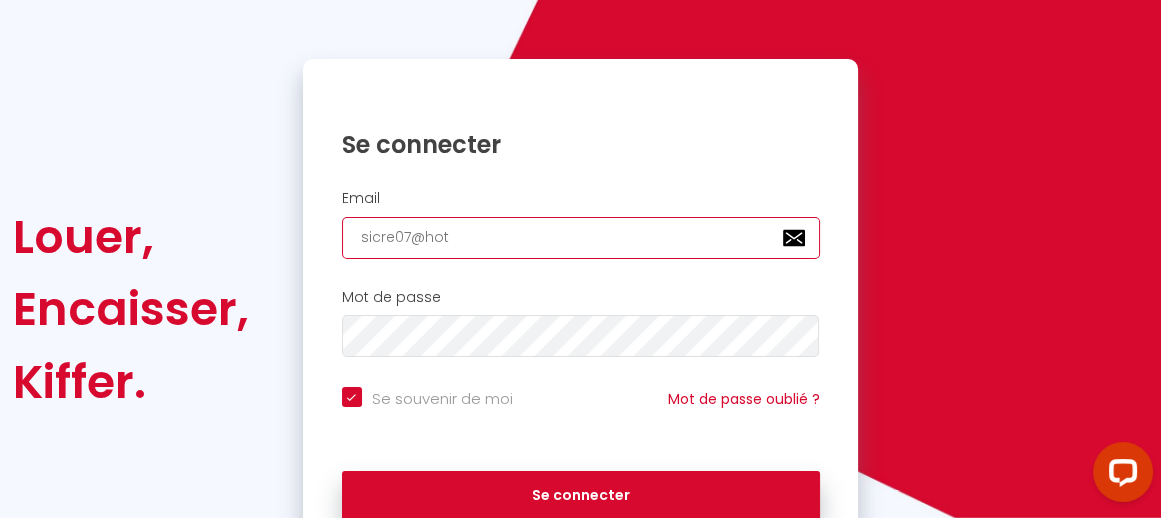 checkbox on "true" 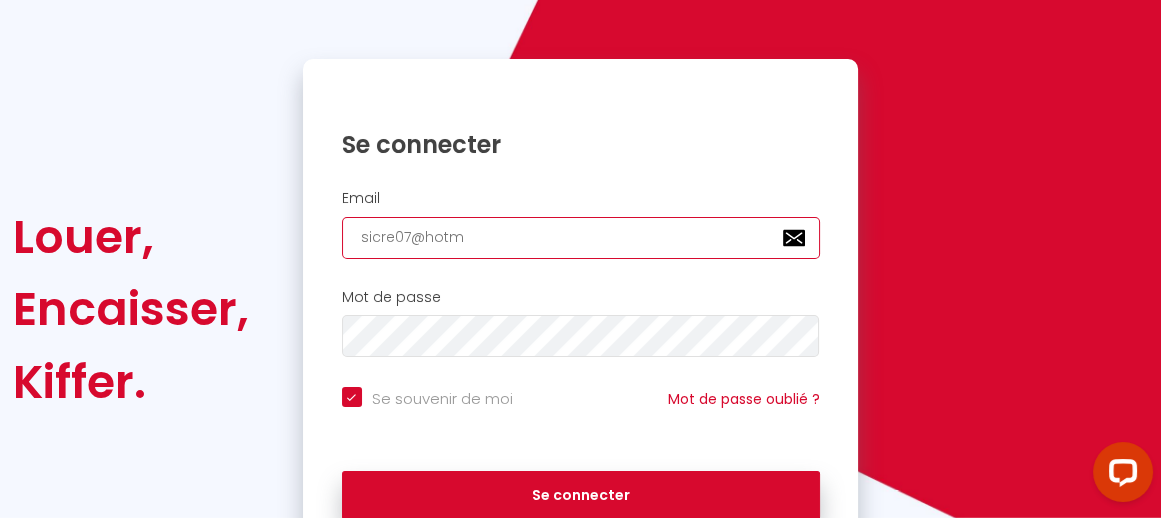 checkbox on "true" 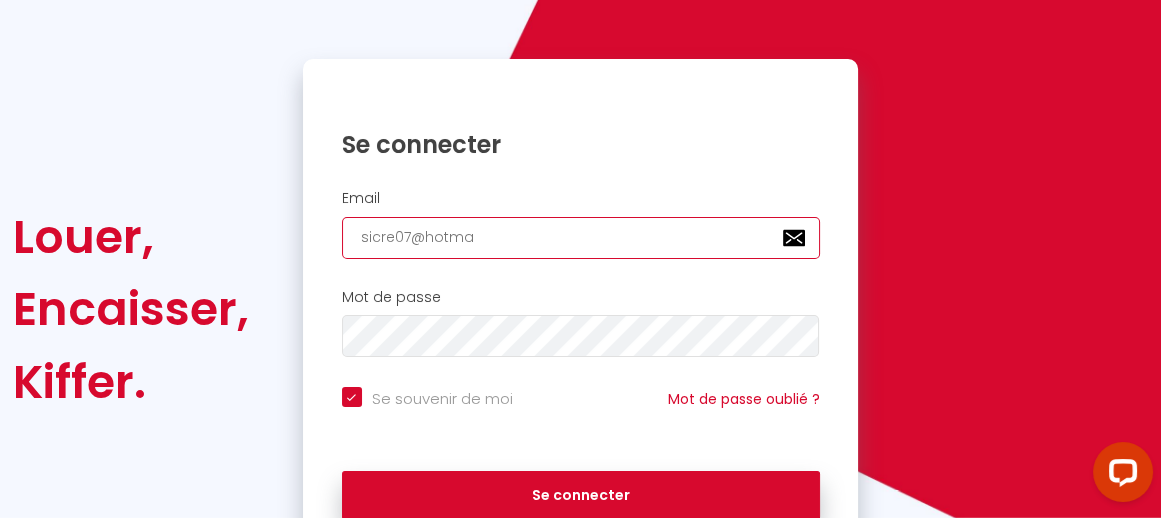 checkbox on "true" 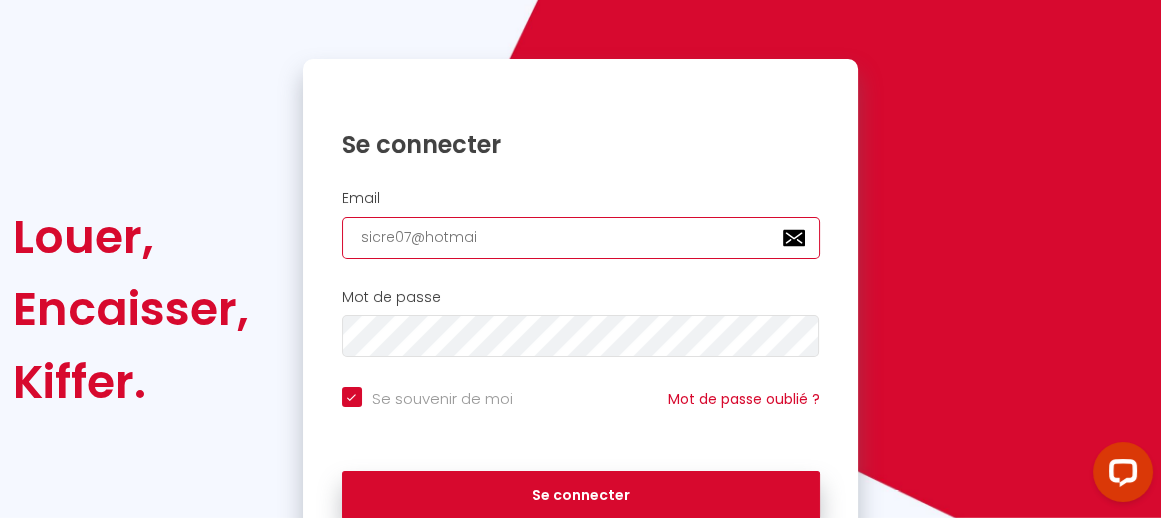 checkbox on "true" 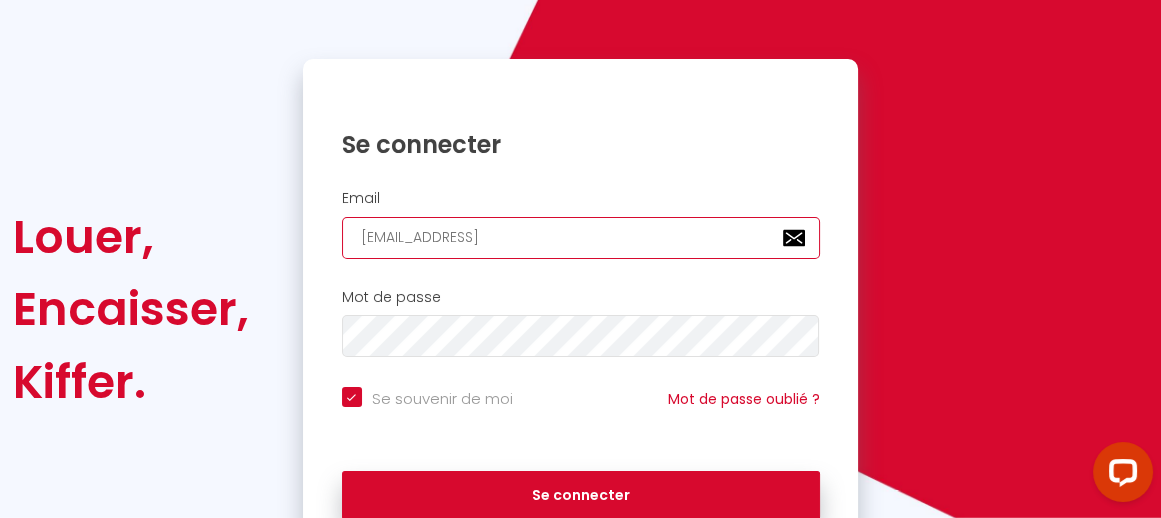checkbox on "true" 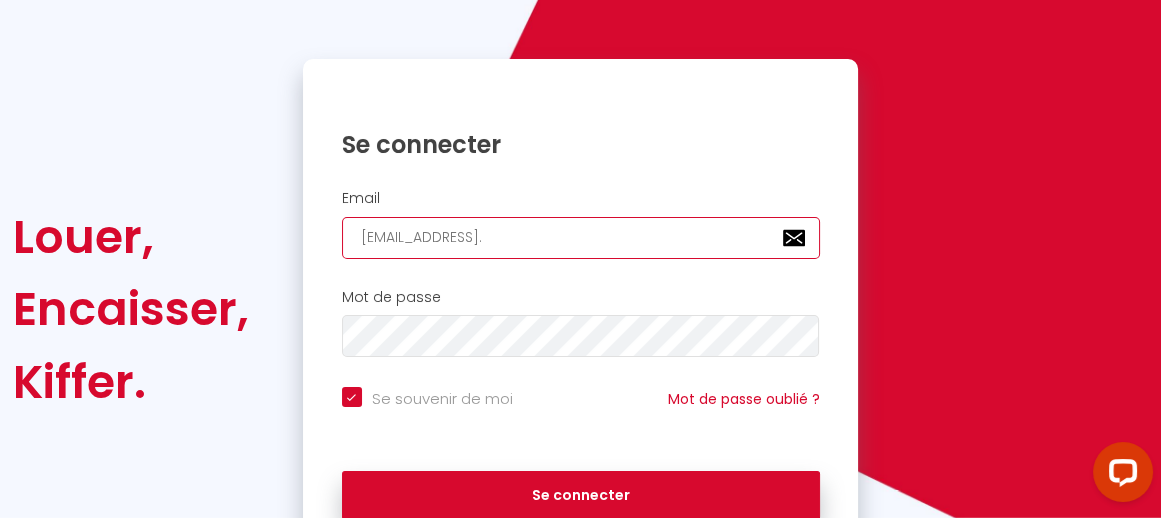 checkbox on "true" 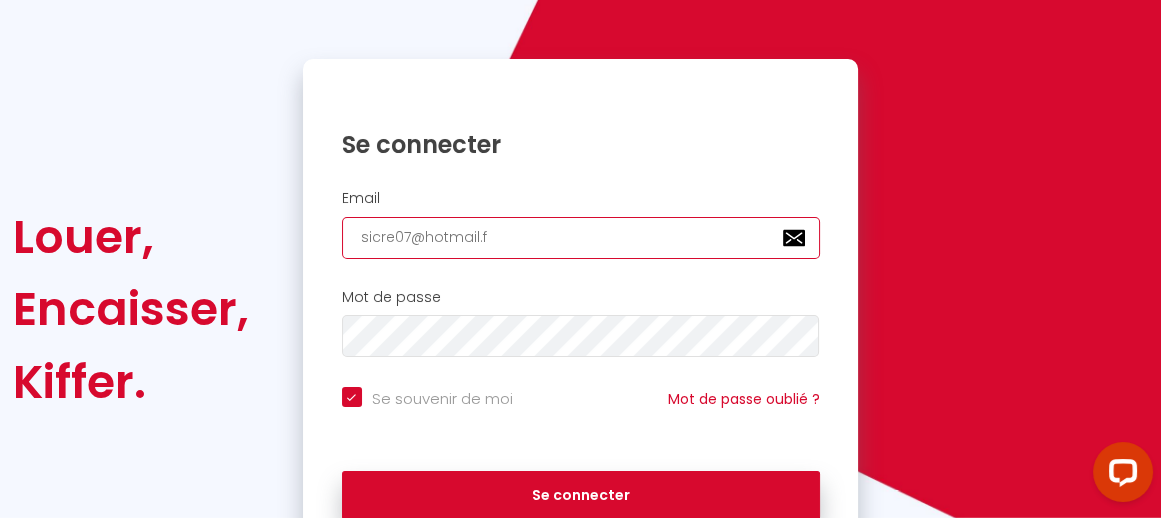 checkbox on "true" 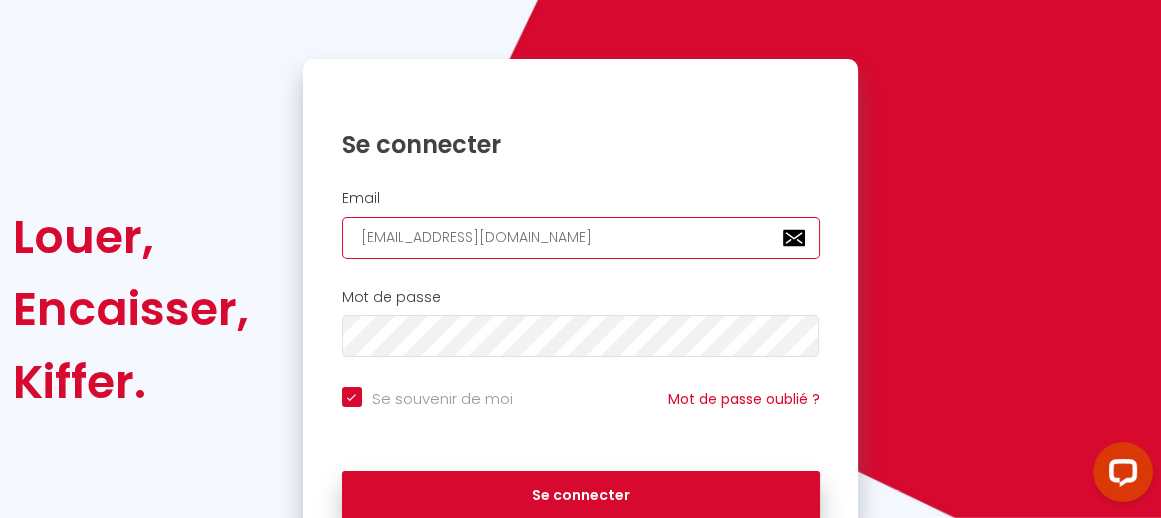 checkbox on "true" 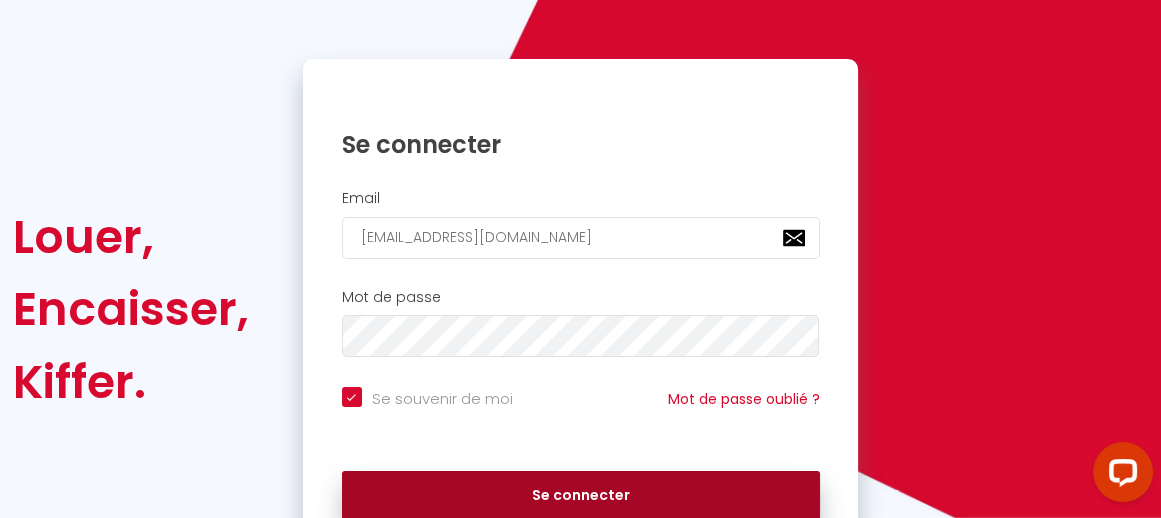 click on "Se connecter" at bounding box center (581, 496) 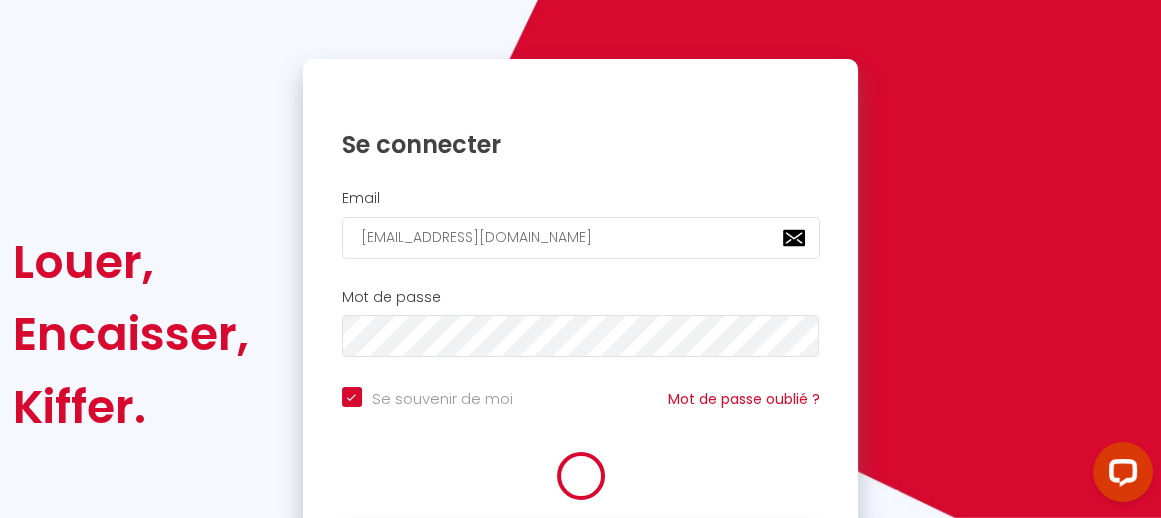 scroll, scrollTop: 118, scrollLeft: 0, axis: vertical 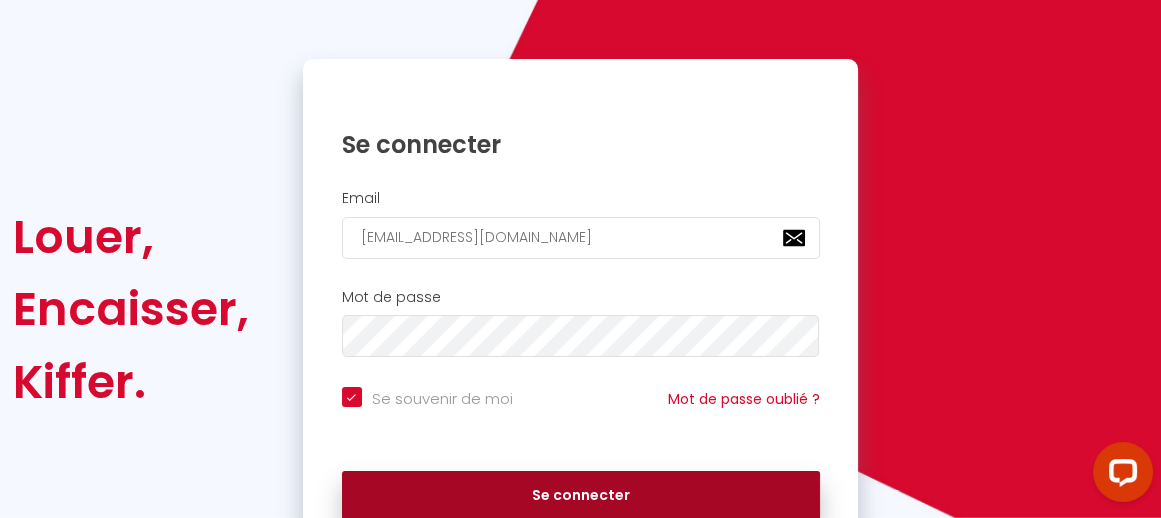 click on "Se connecter" at bounding box center [581, 496] 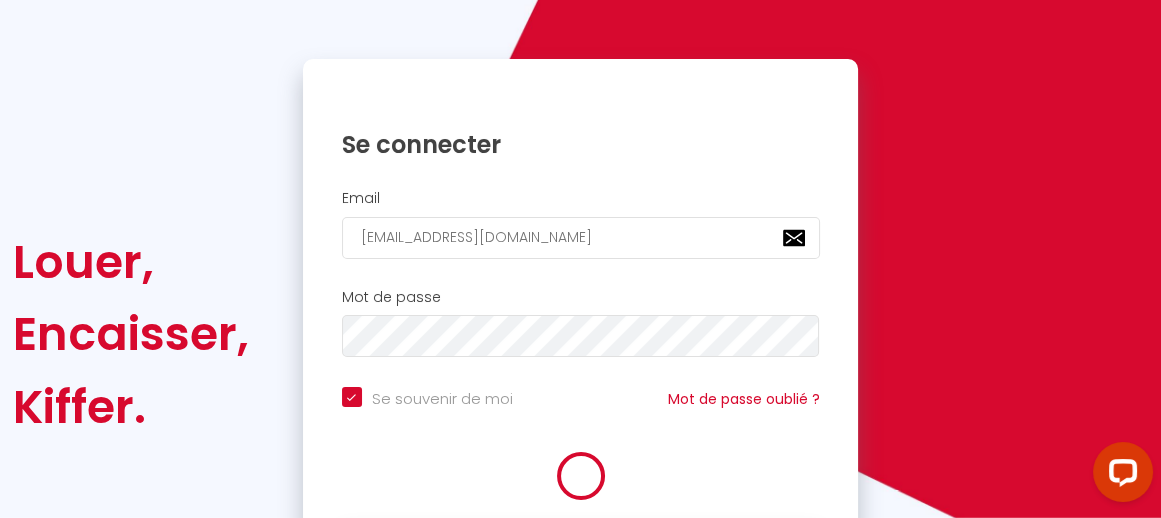 checkbox on "true" 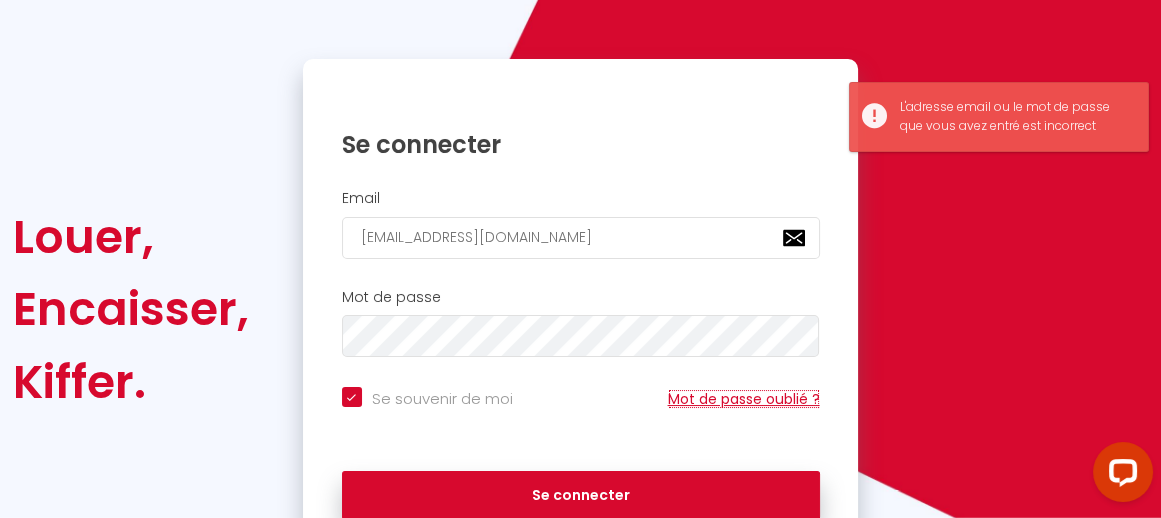 click on "Mot de passe oublié ?" at bounding box center (744, 399) 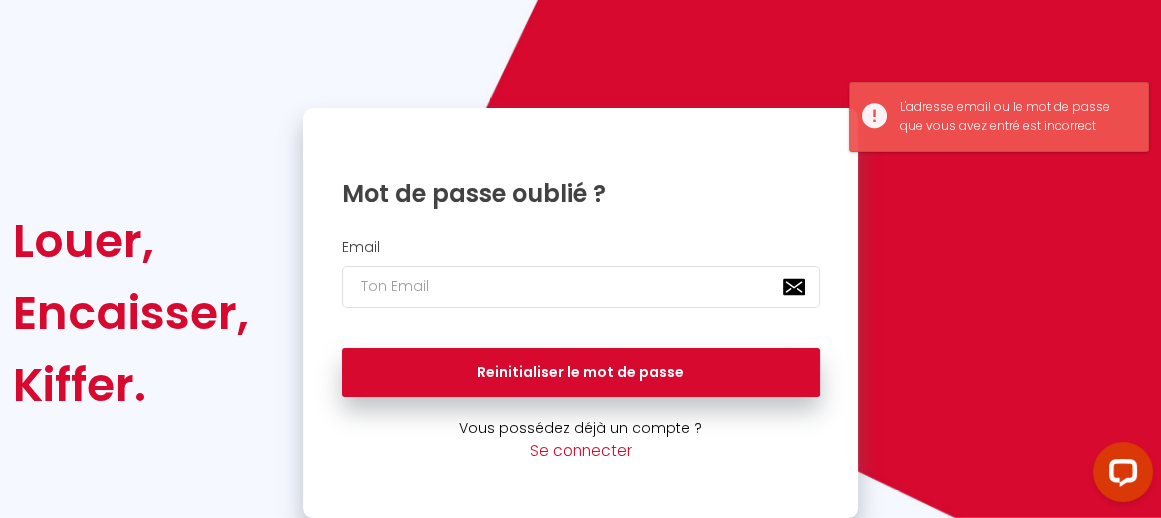 scroll, scrollTop: 67, scrollLeft: 0, axis: vertical 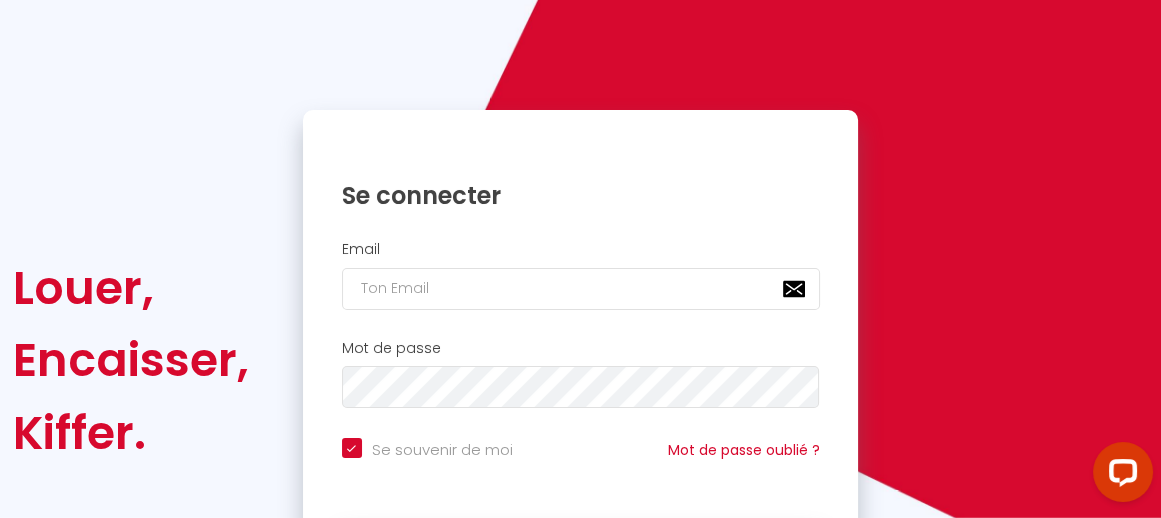 checkbox on "true" 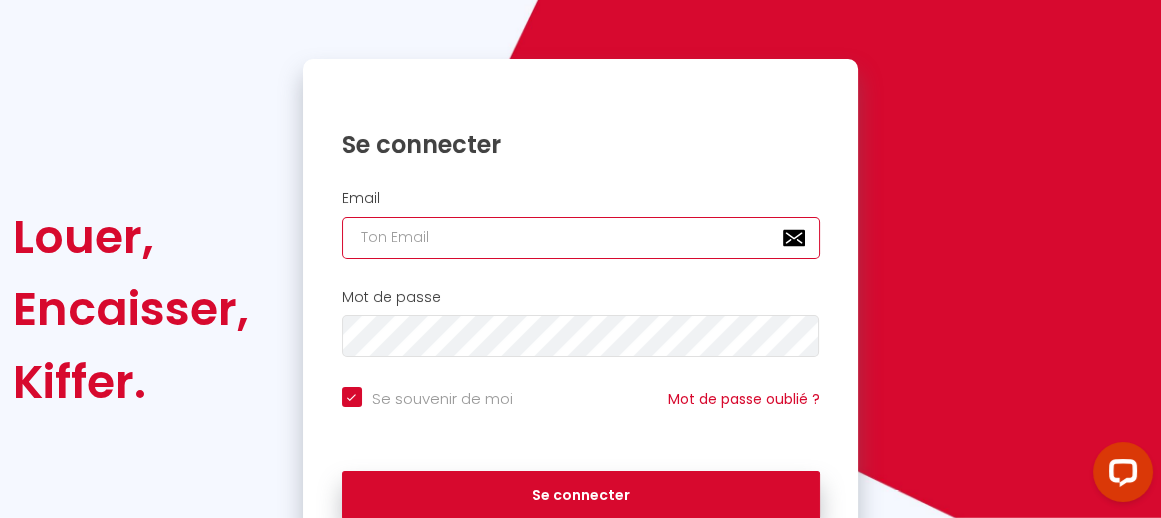 click at bounding box center [581, 238] 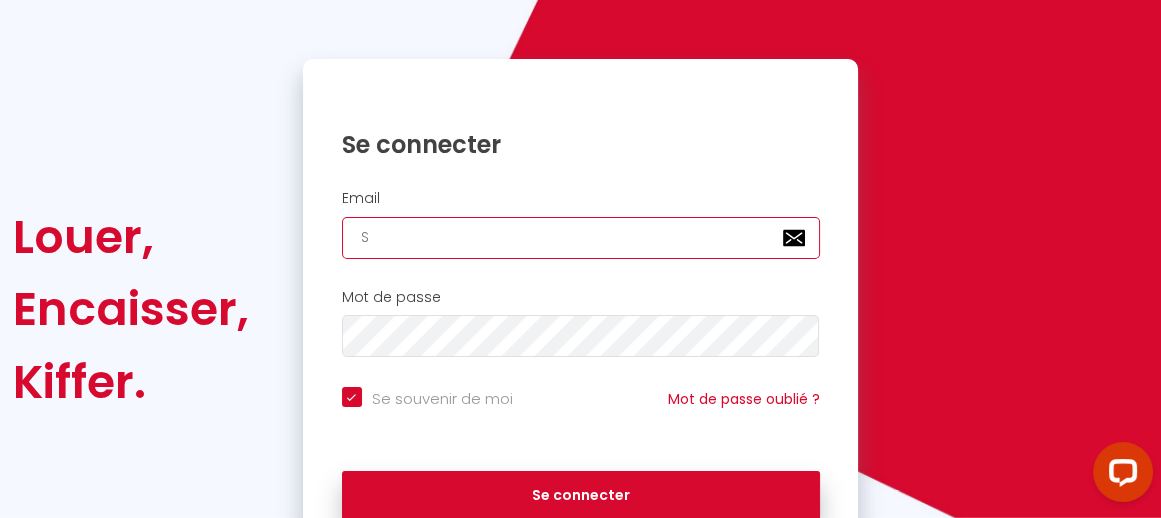 checkbox on "true" 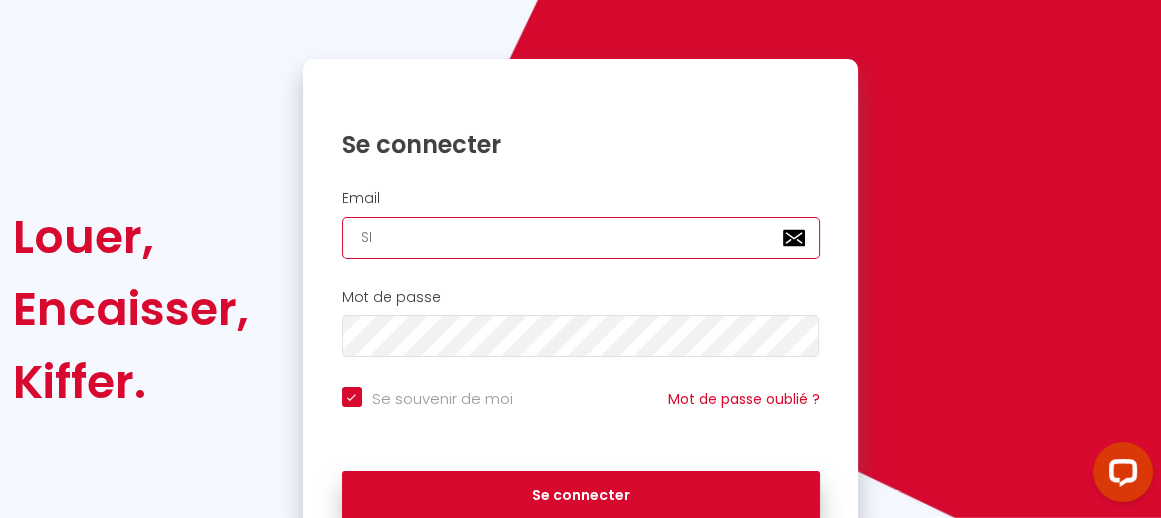 checkbox on "true" 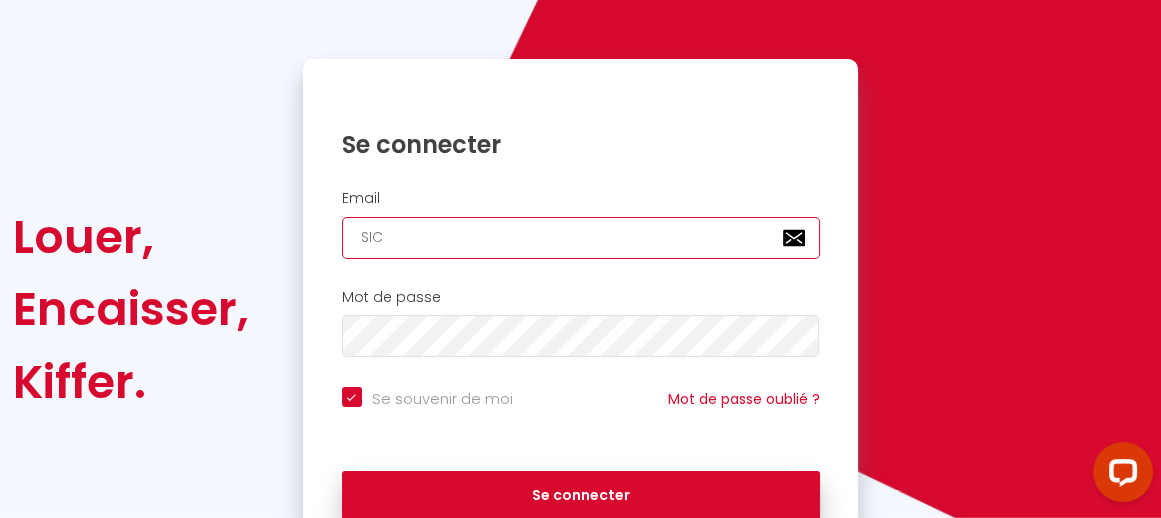 checkbox on "true" 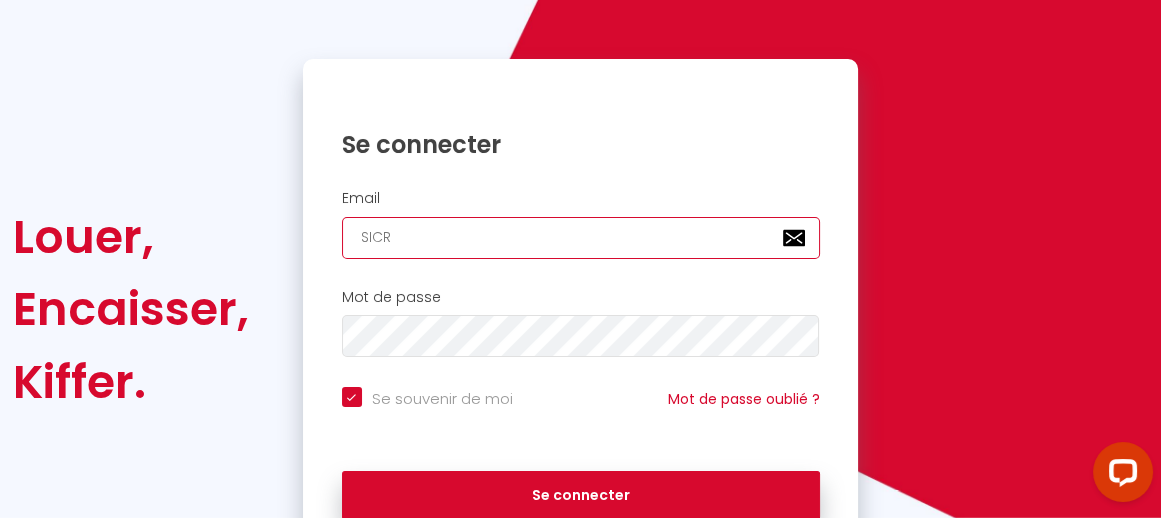 checkbox on "true" 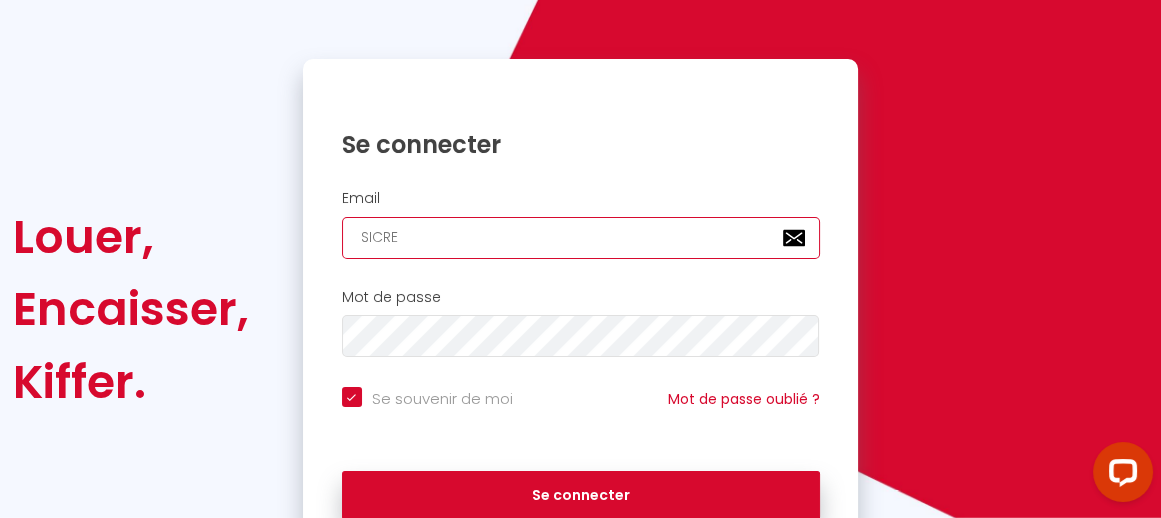 checkbox on "true" 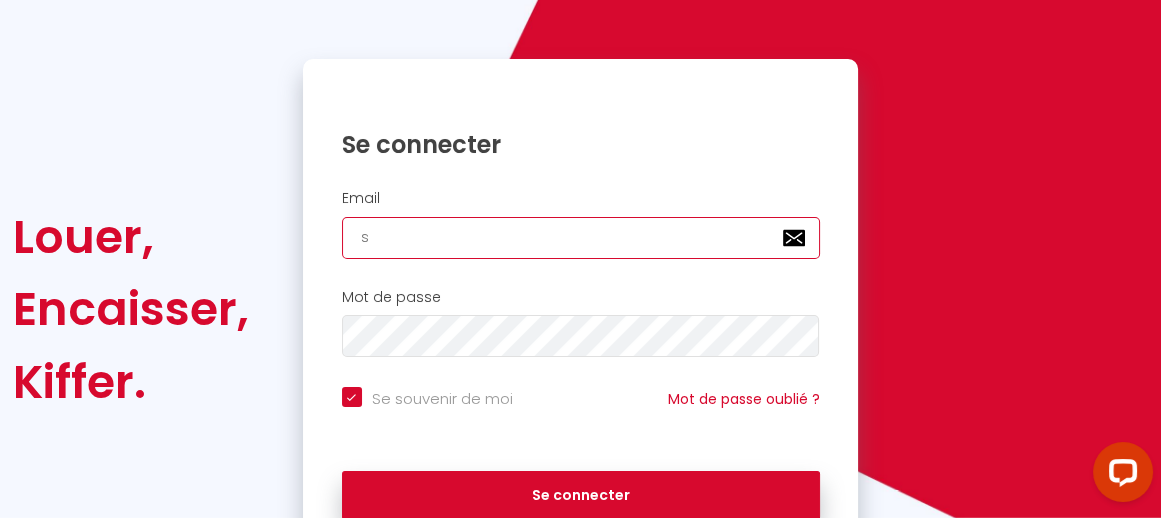 checkbox on "true" 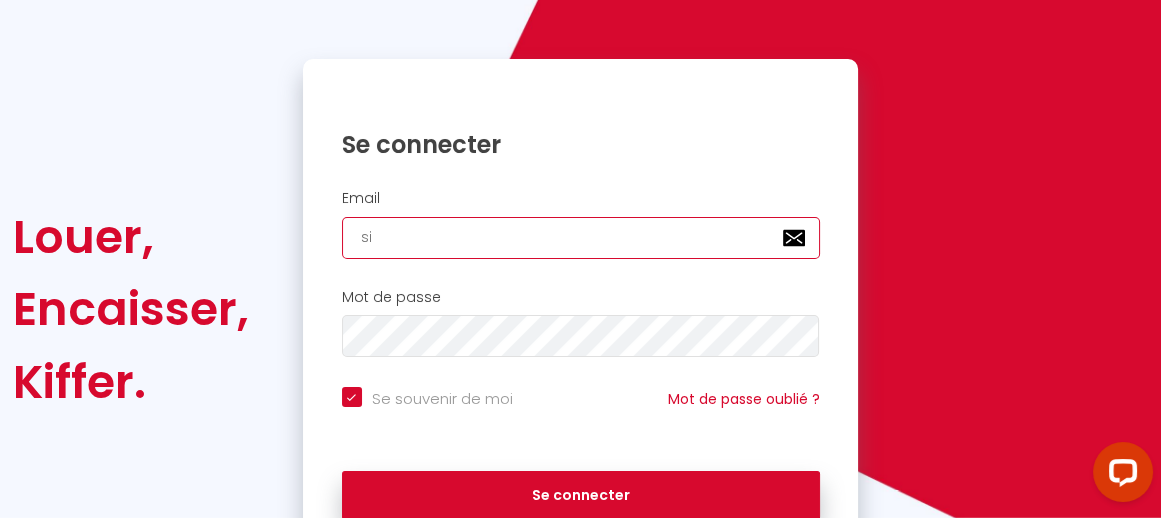 checkbox on "true" 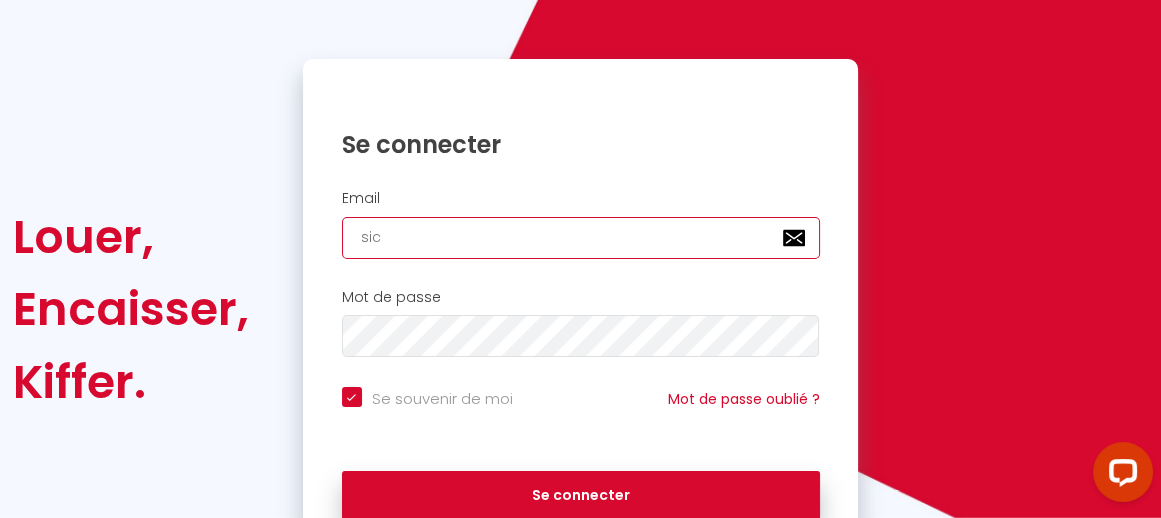 type on "sicr" 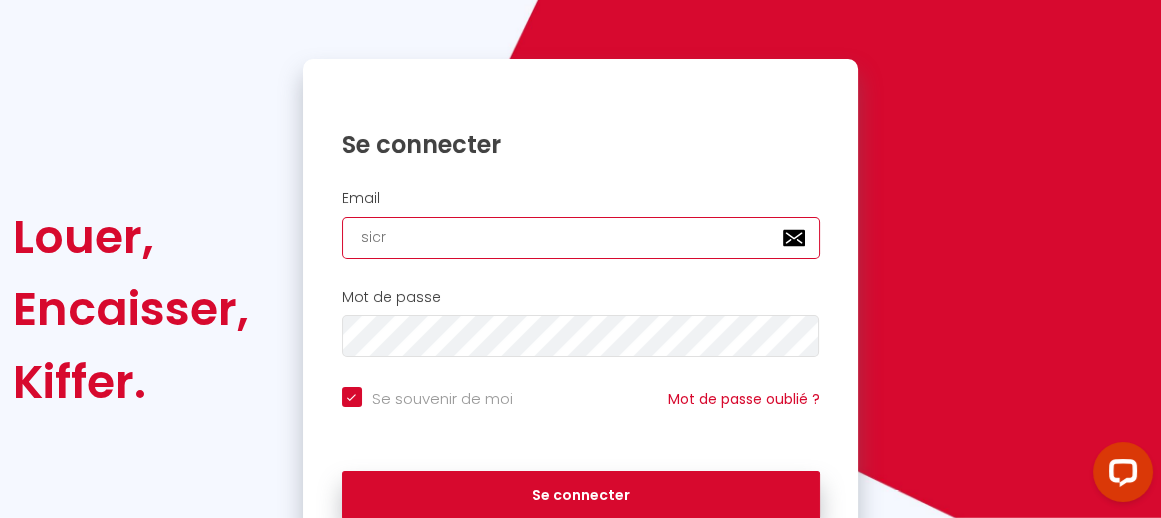 checkbox on "true" 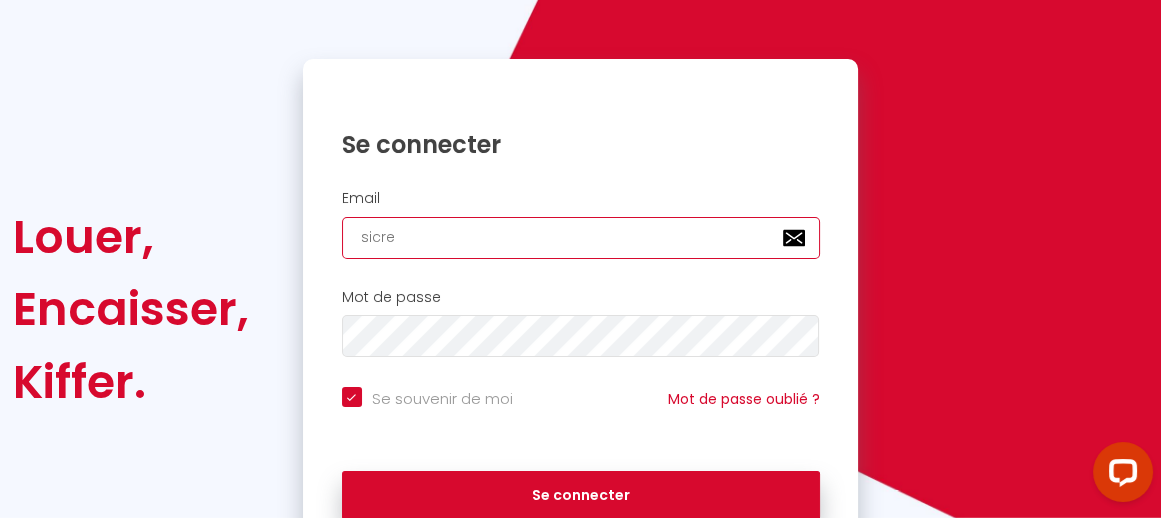 checkbox on "true" 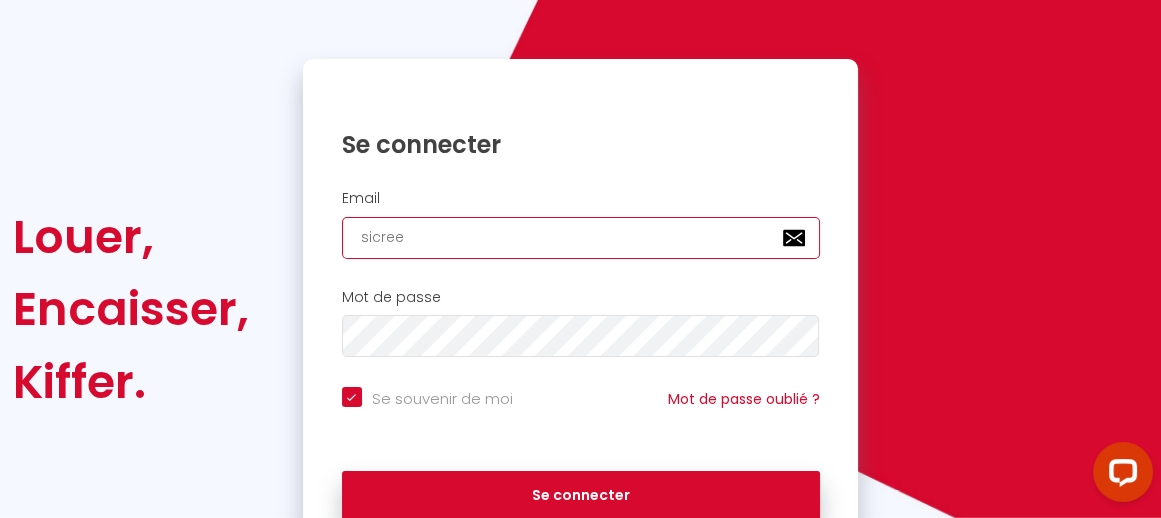 checkbox on "true" 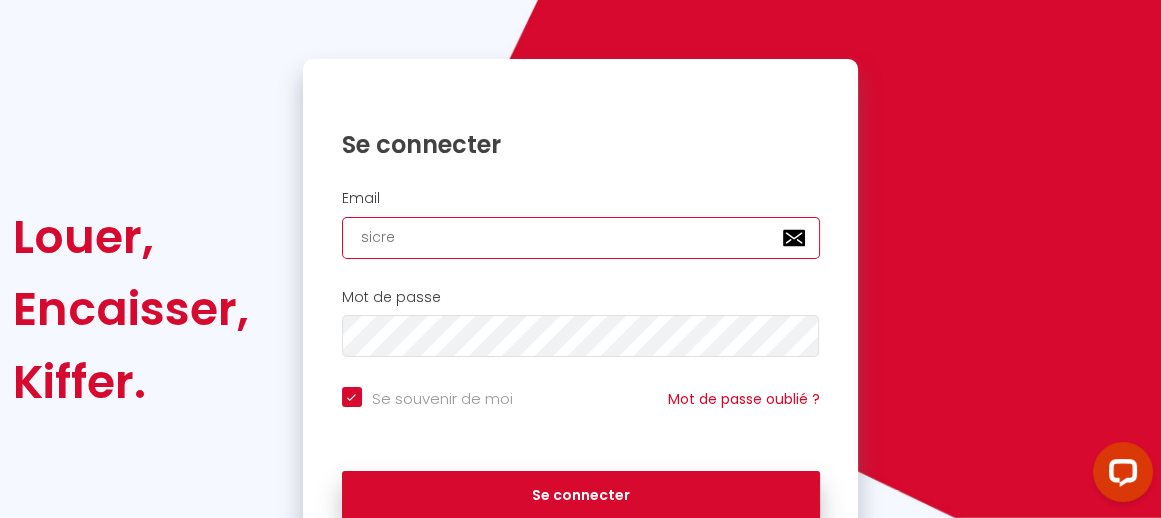 checkbox on "true" 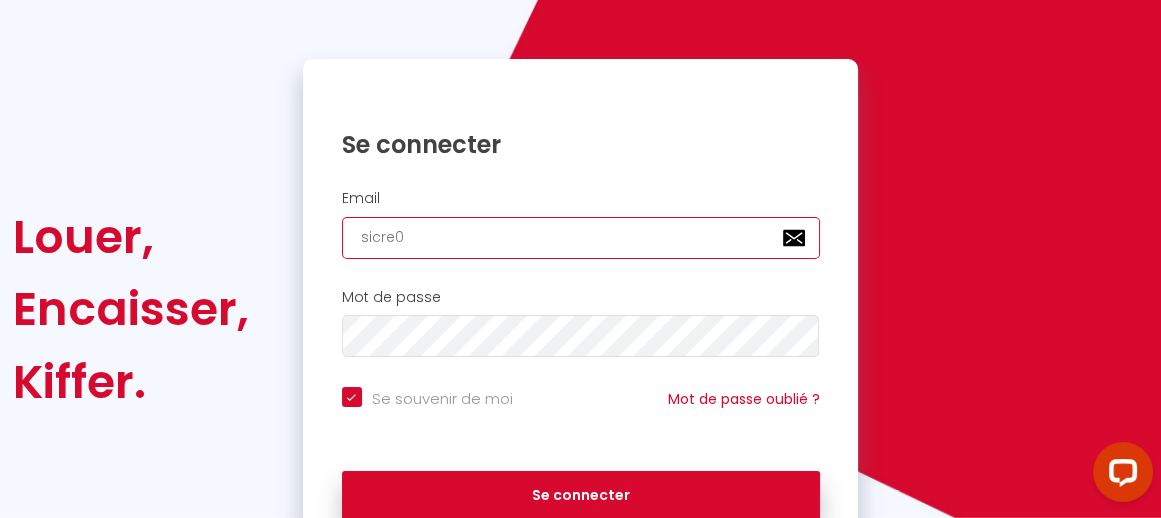 checkbox on "true" 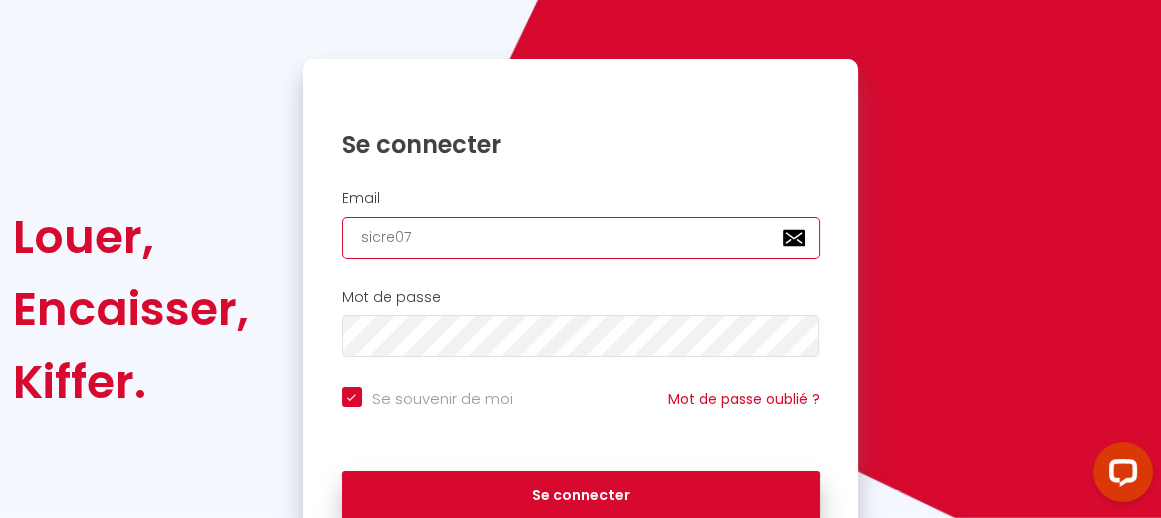 checkbox on "true" 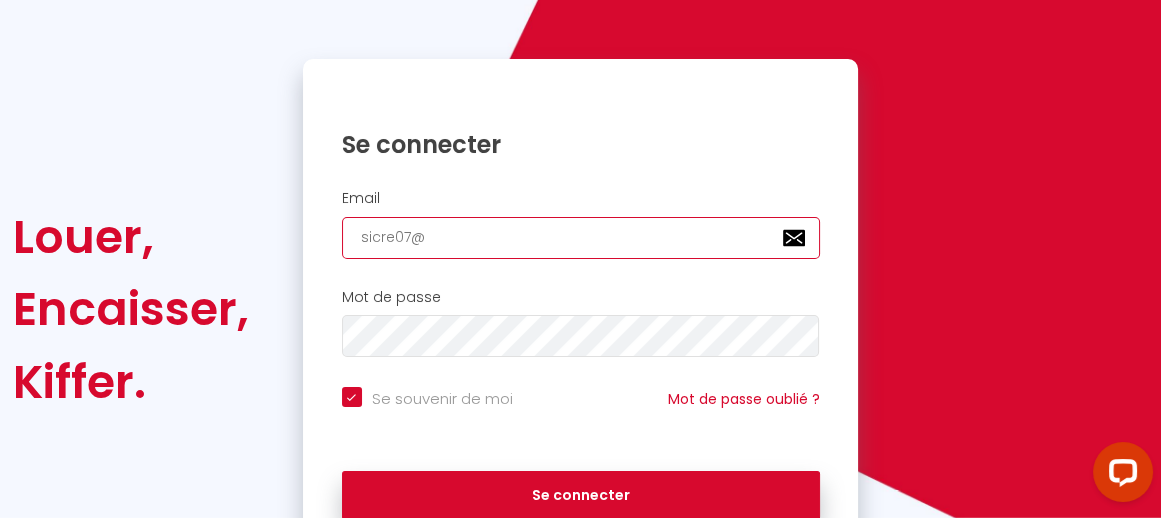 checkbox on "true" 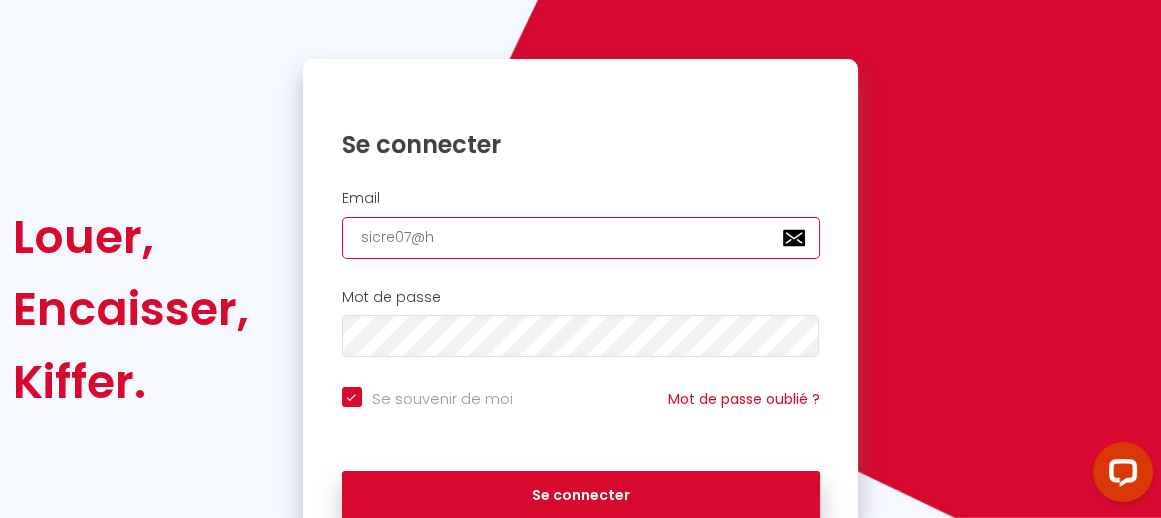checkbox on "true" 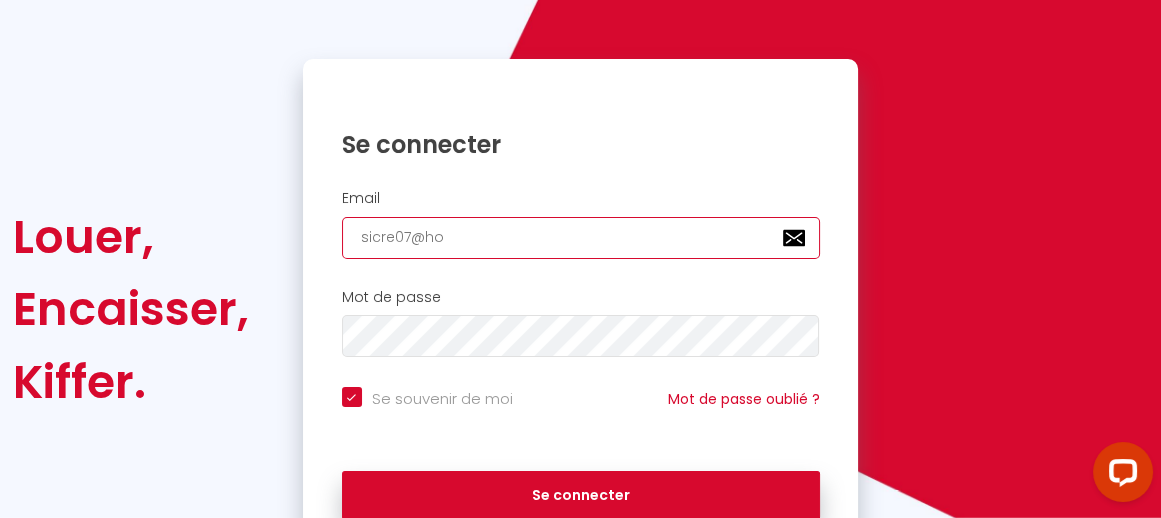 type on "sicre07@hot" 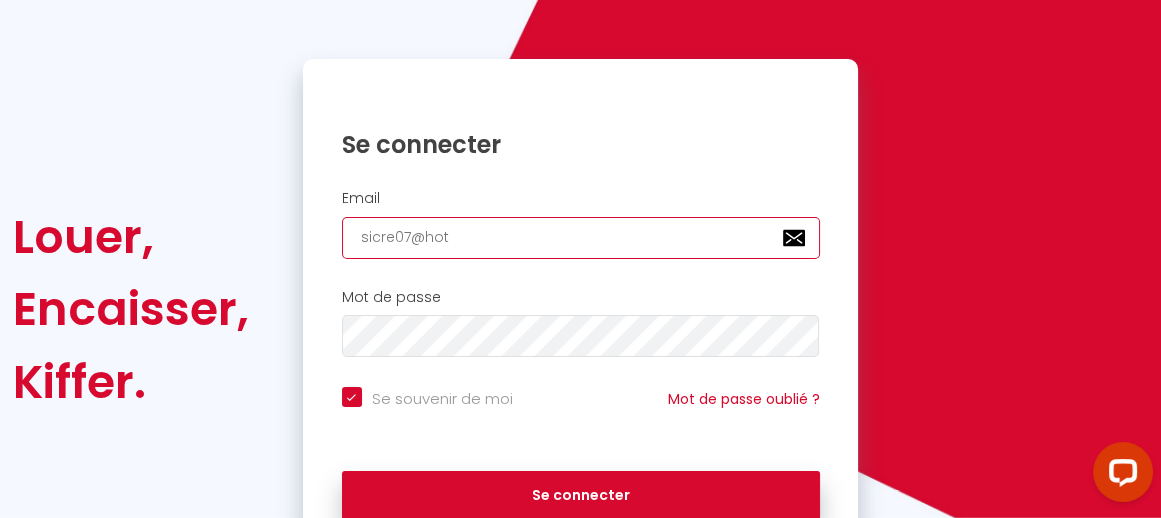 checkbox on "true" 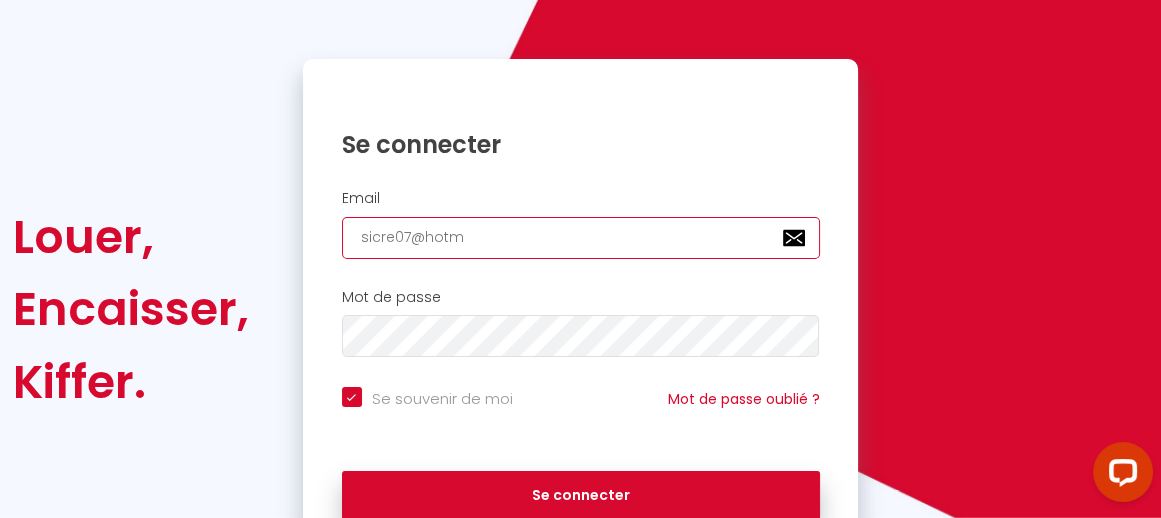 checkbox on "true" 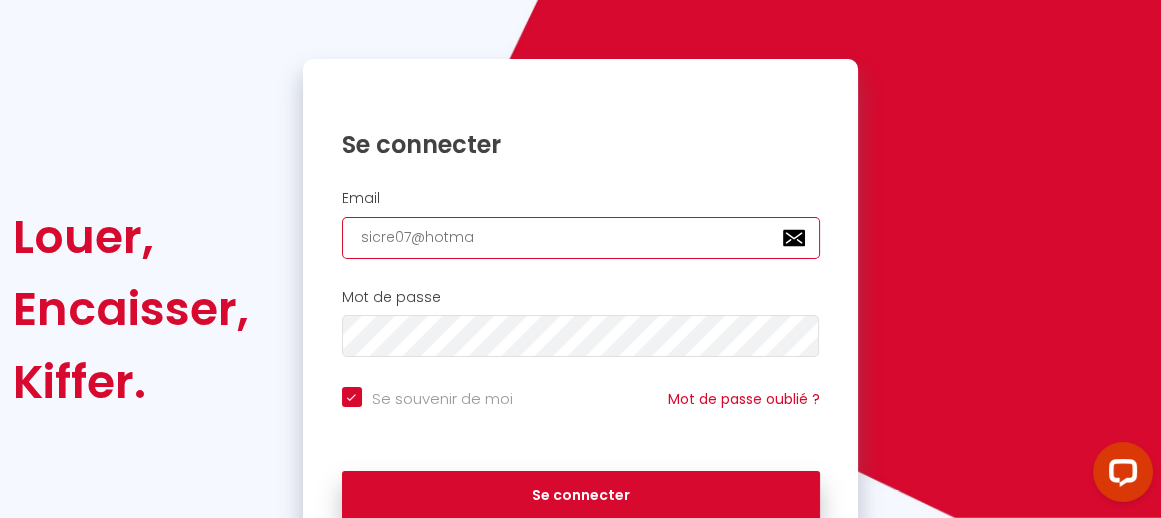 checkbox on "true" 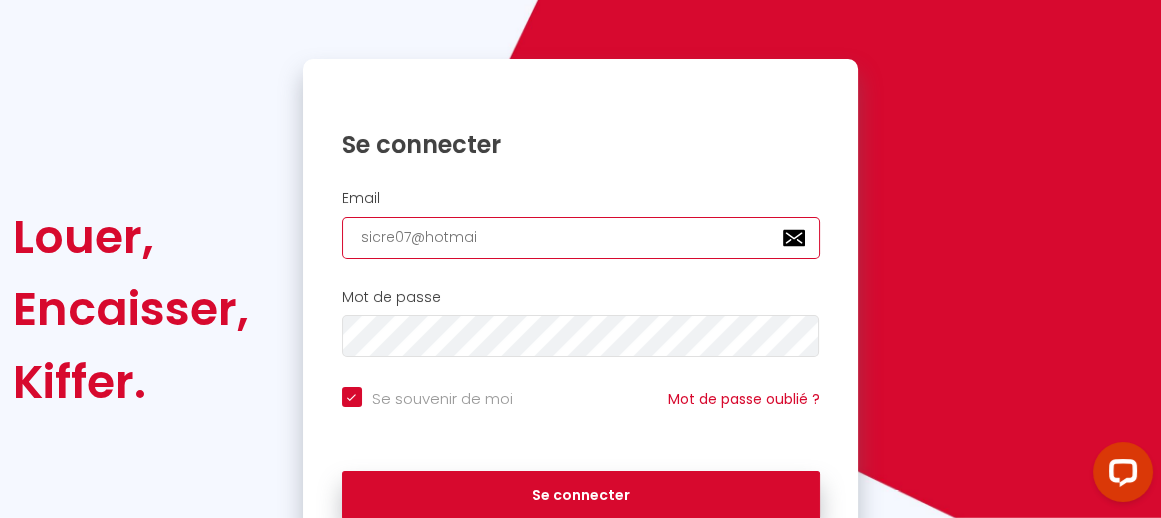 type on "[EMAIL_ADDRESS]" 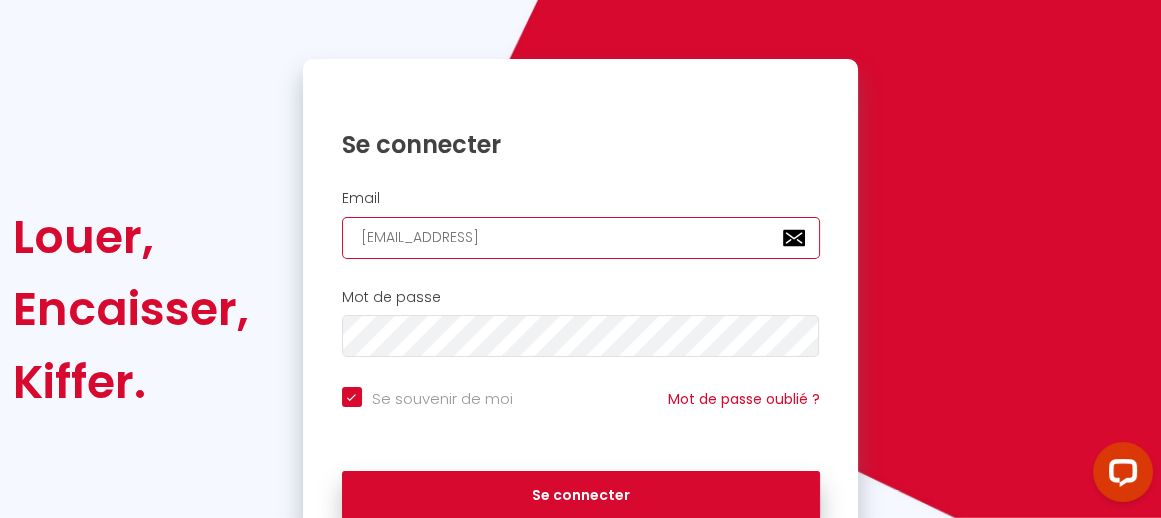 type on "[EMAIL_ADDRESS]." 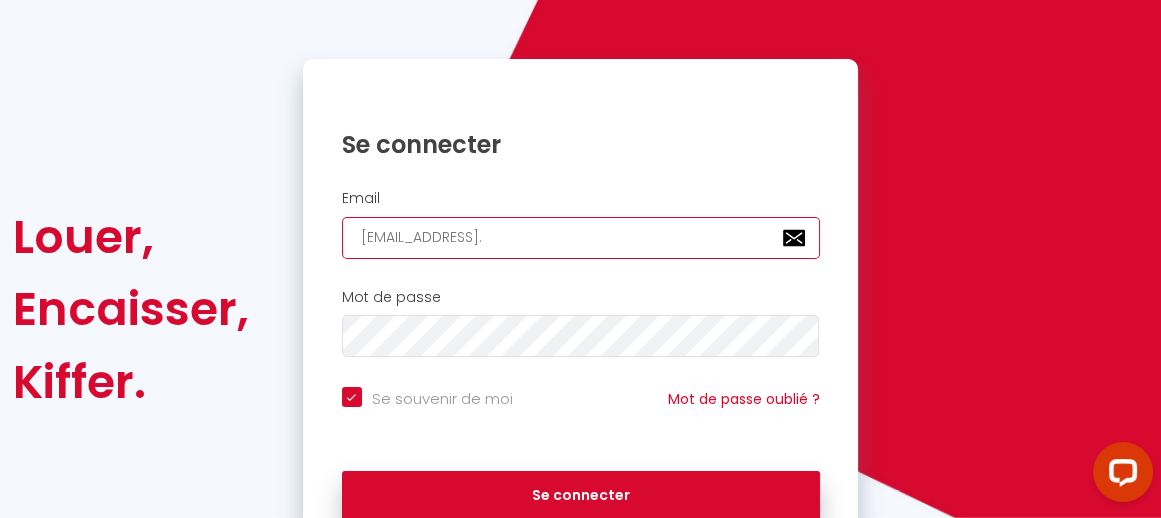 checkbox on "true" 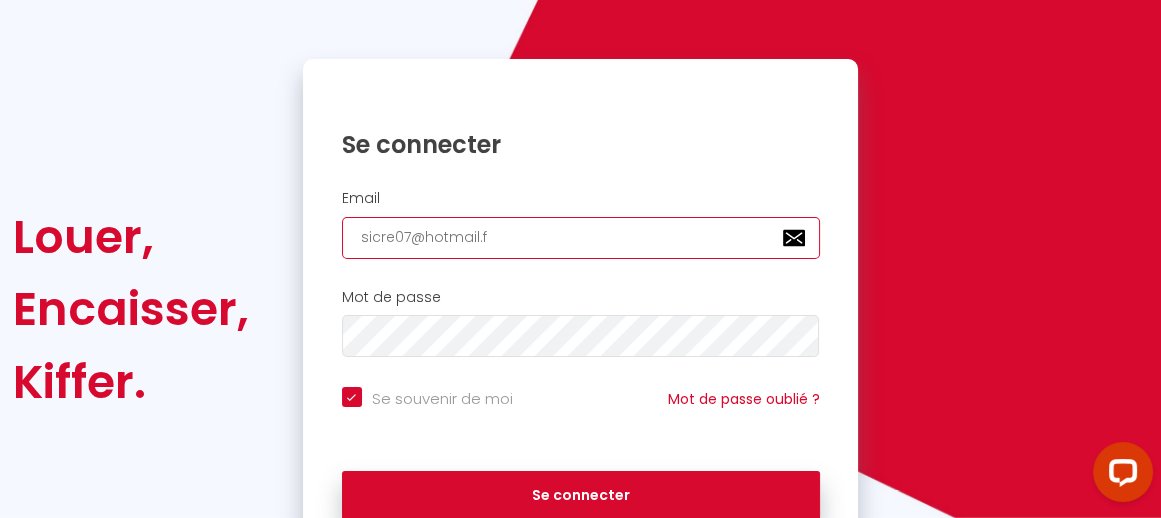 checkbox on "true" 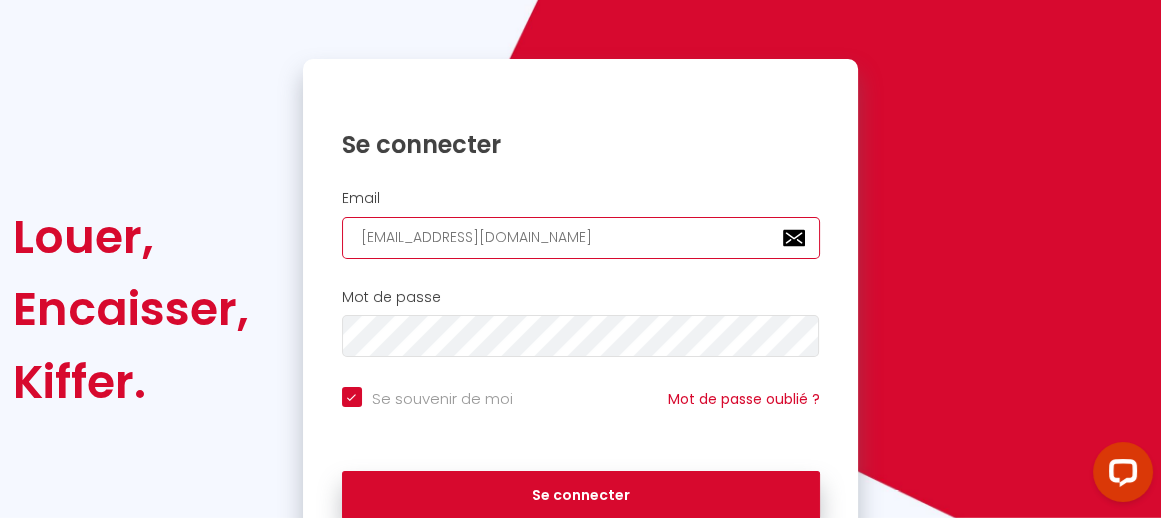 checkbox on "true" 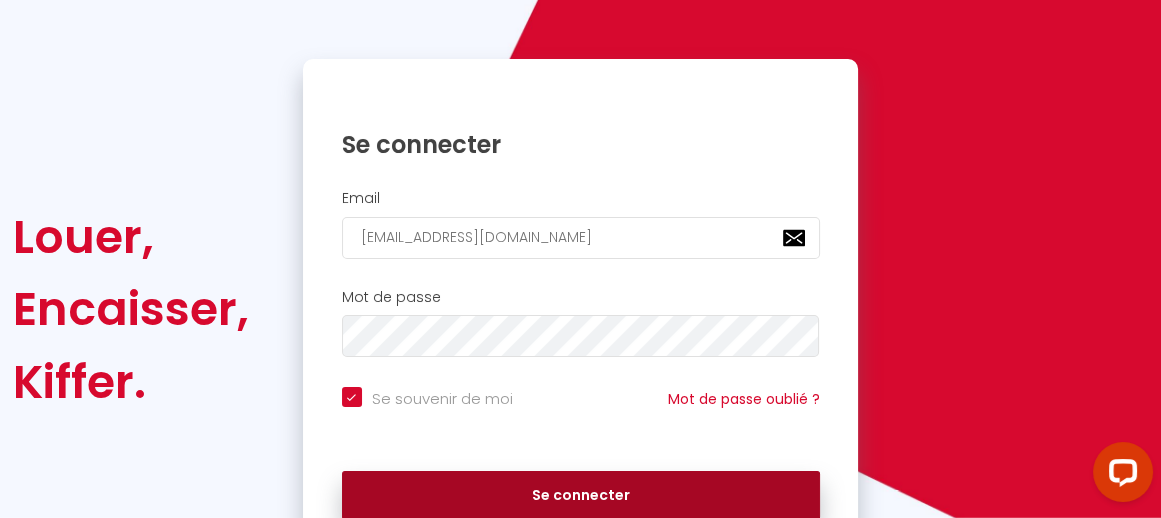 click on "Se connecter" at bounding box center (581, 496) 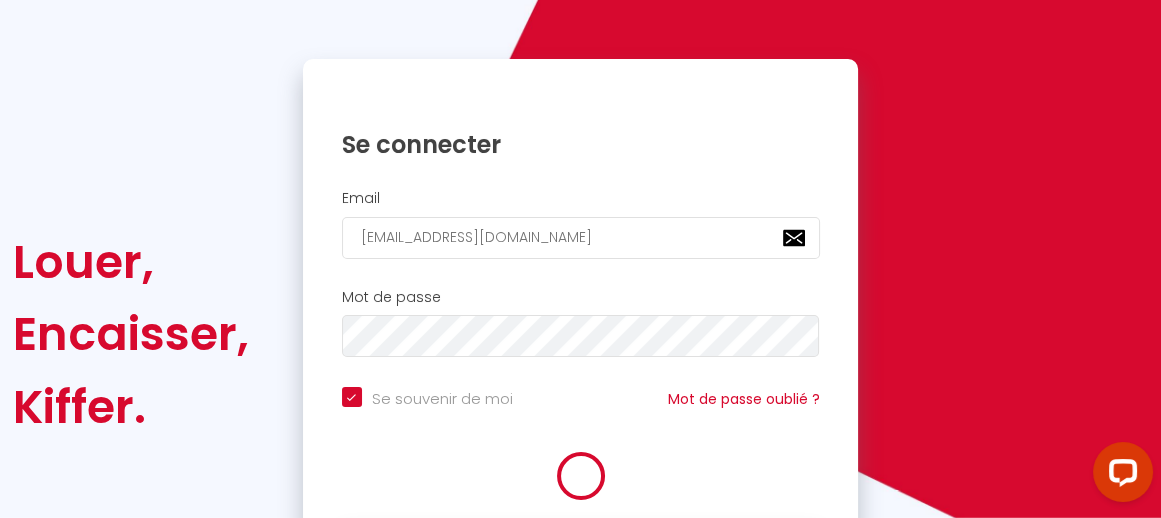 checkbox on "true" 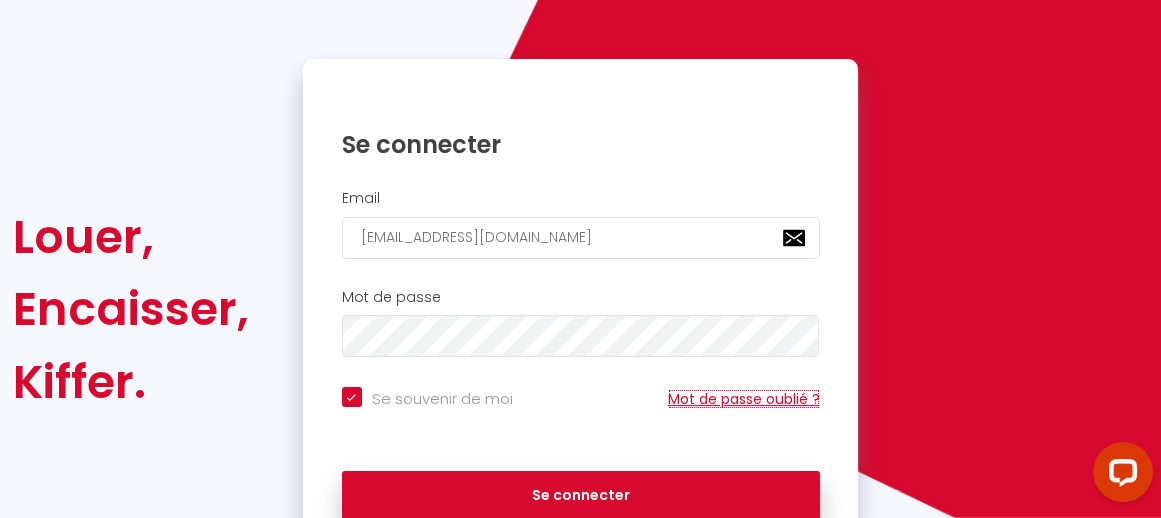 click on "Mot de passe oublié ?" at bounding box center [744, 399] 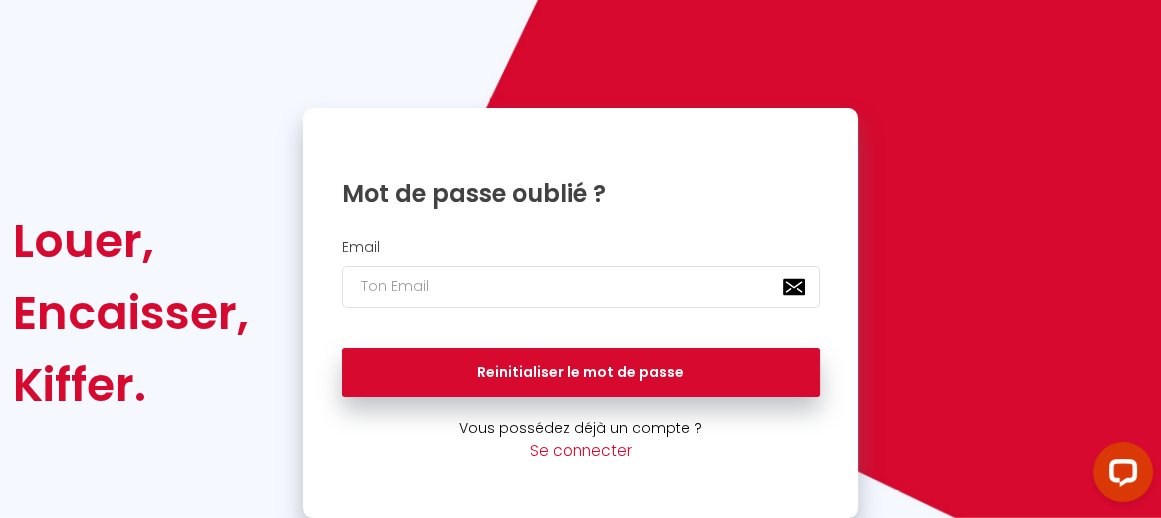 scroll, scrollTop: 67, scrollLeft: 0, axis: vertical 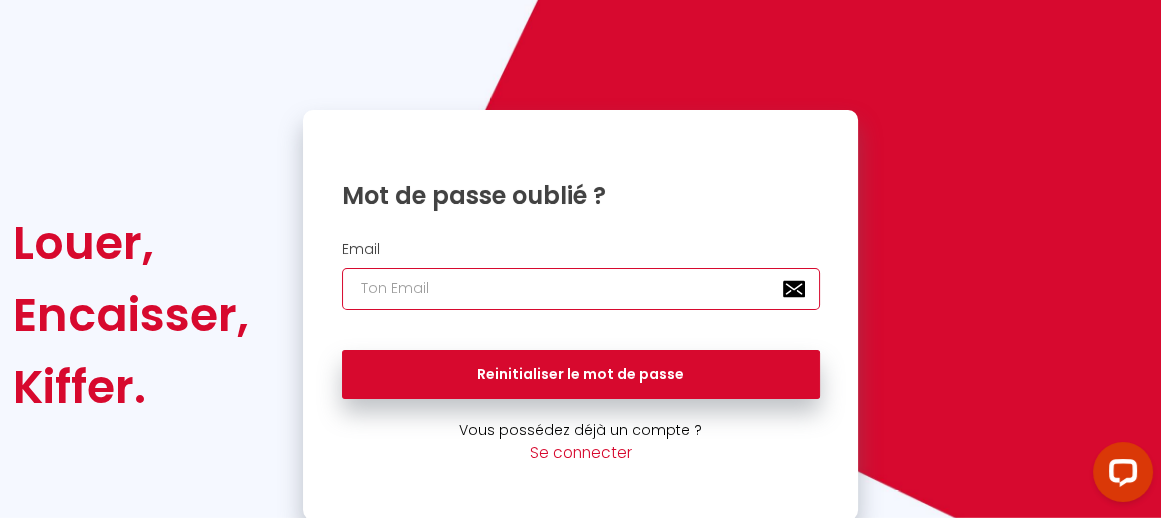 click at bounding box center [581, 289] 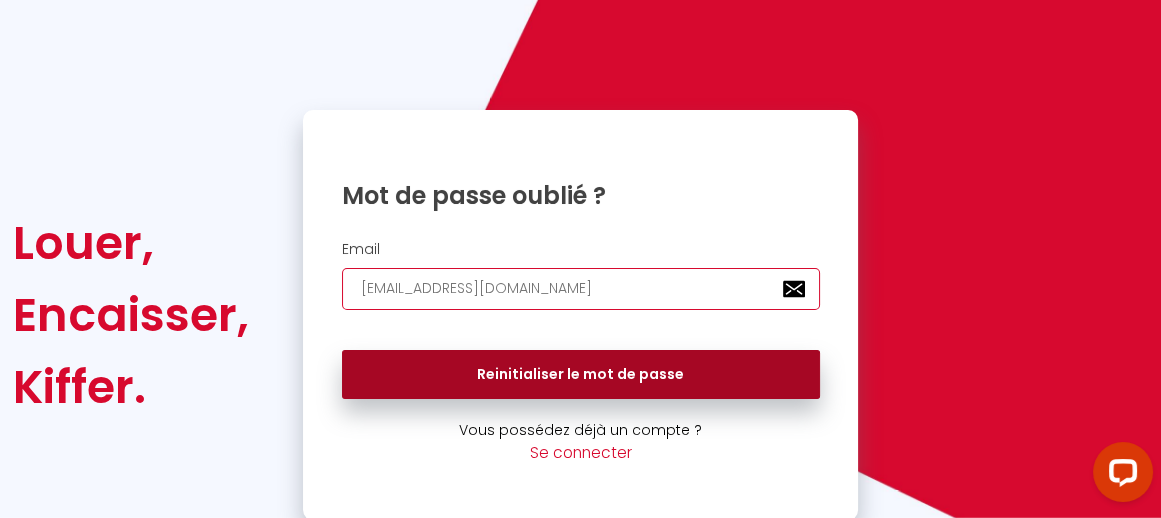 type on "[EMAIL_ADDRESS][DOMAIN_NAME]" 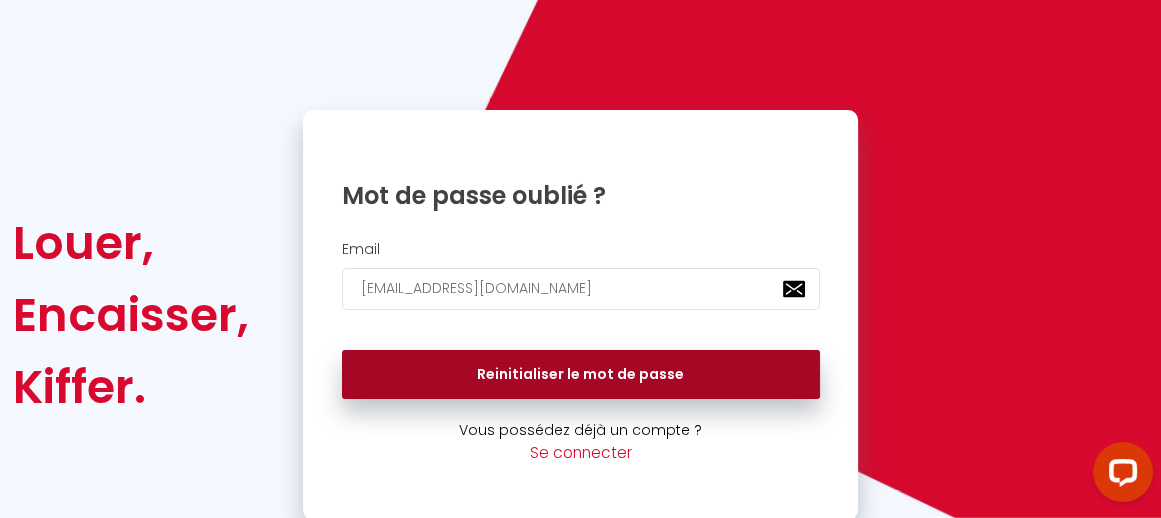 click on "Reinitialiser le mot de passe" at bounding box center [581, 375] 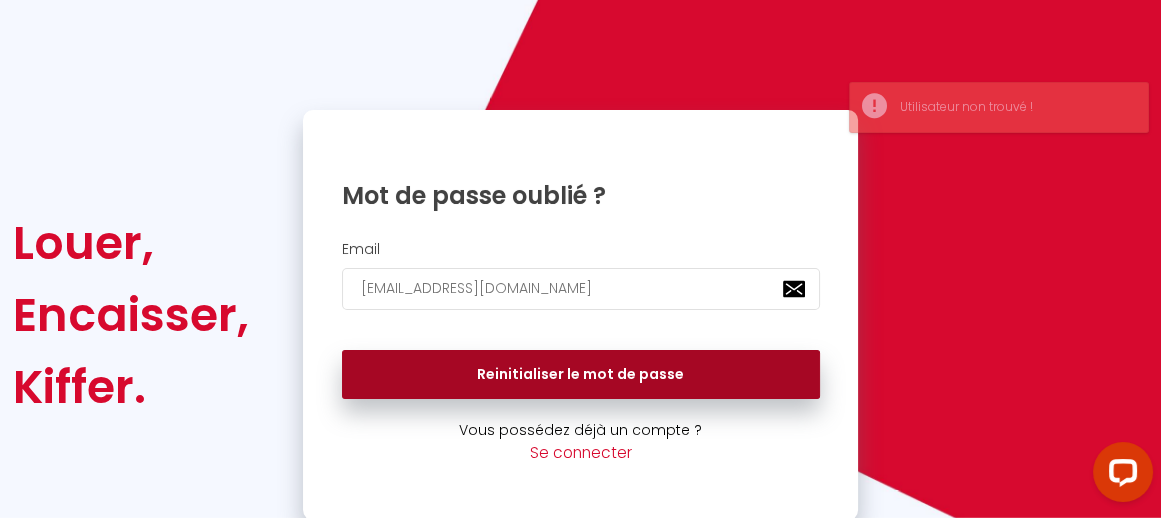 click on "Reinitialiser le mot de passe" at bounding box center (581, 375) 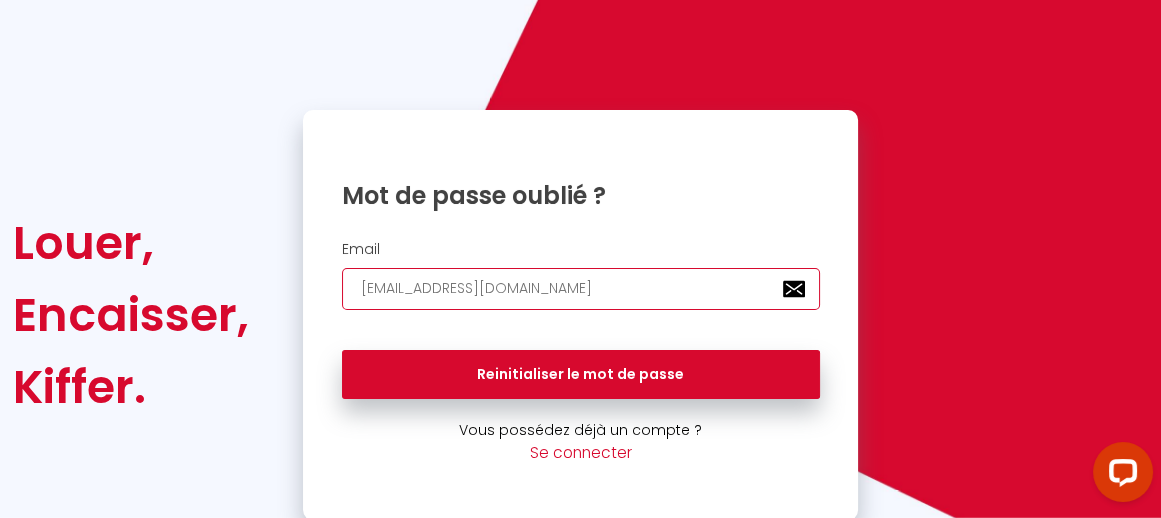 drag, startPoint x: 504, startPoint y: 290, endPoint x: 343, endPoint y: 284, distance: 161.11176 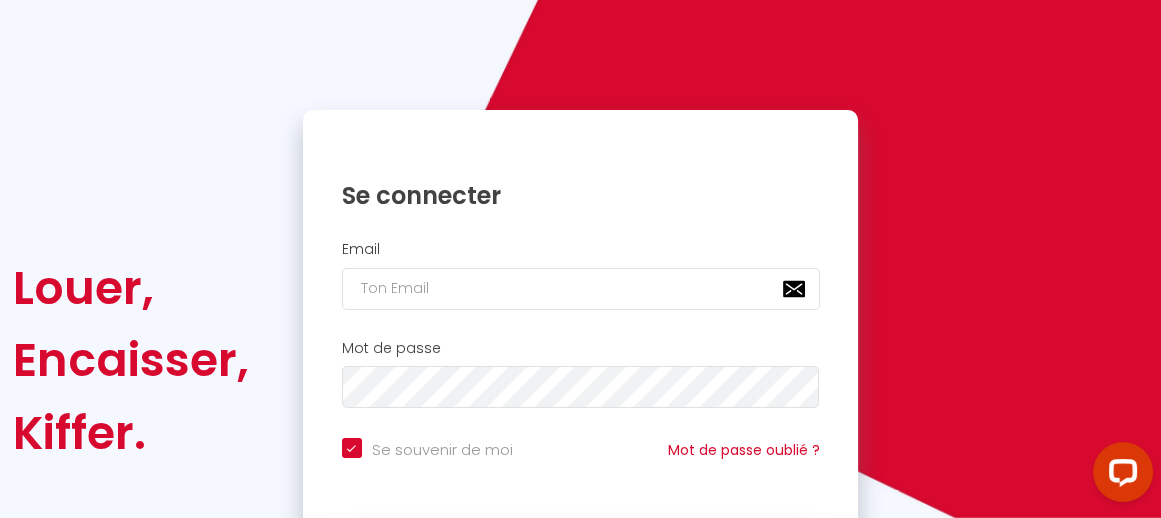 scroll, scrollTop: 118, scrollLeft: 0, axis: vertical 